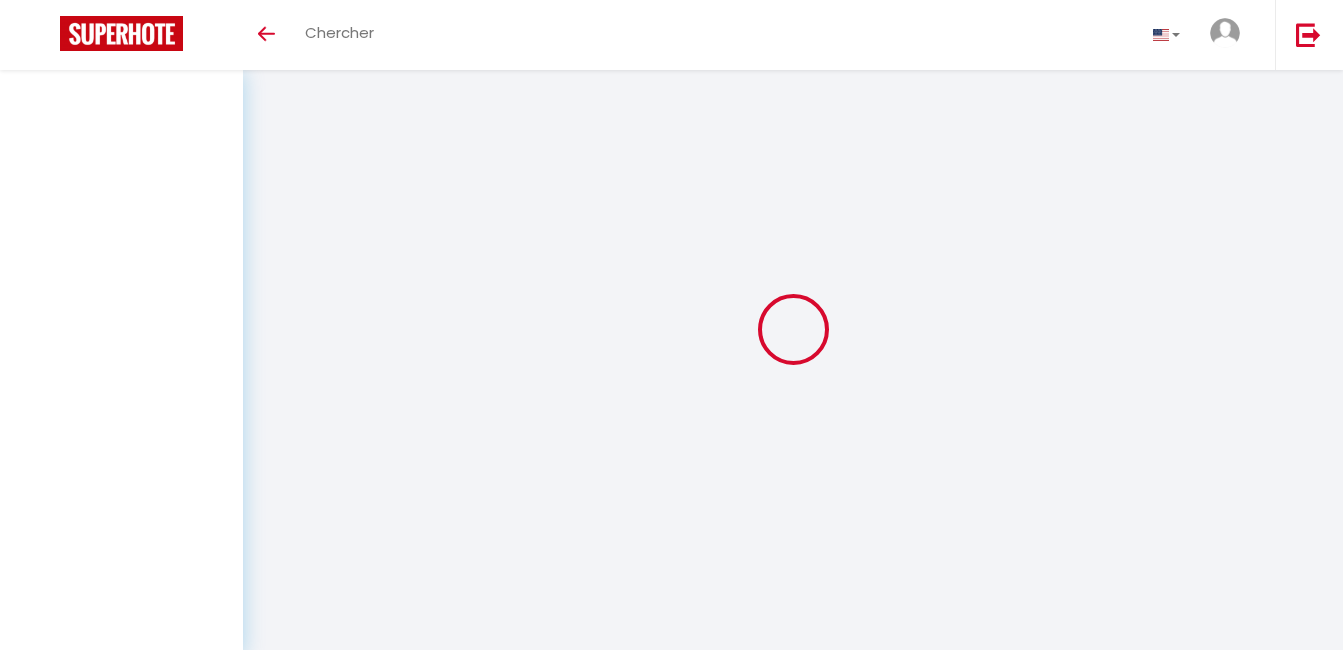scroll, scrollTop: 0, scrollLeft: 0, axis: both 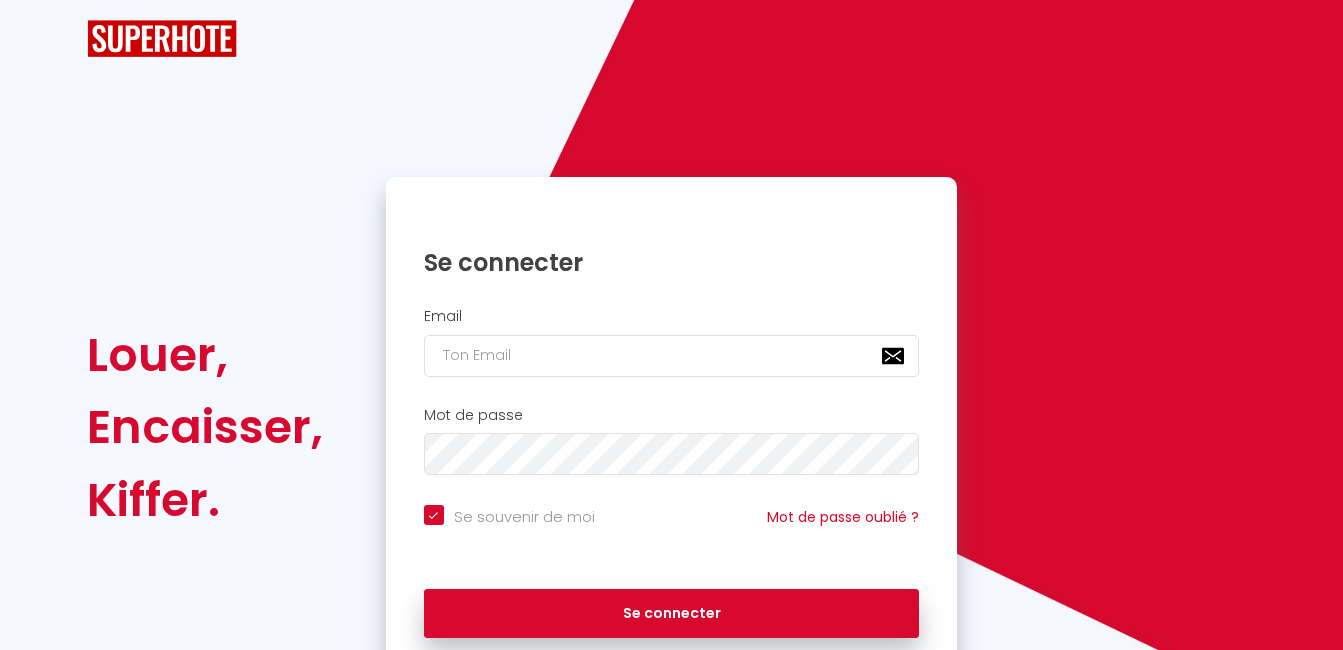 checkbox on "true" 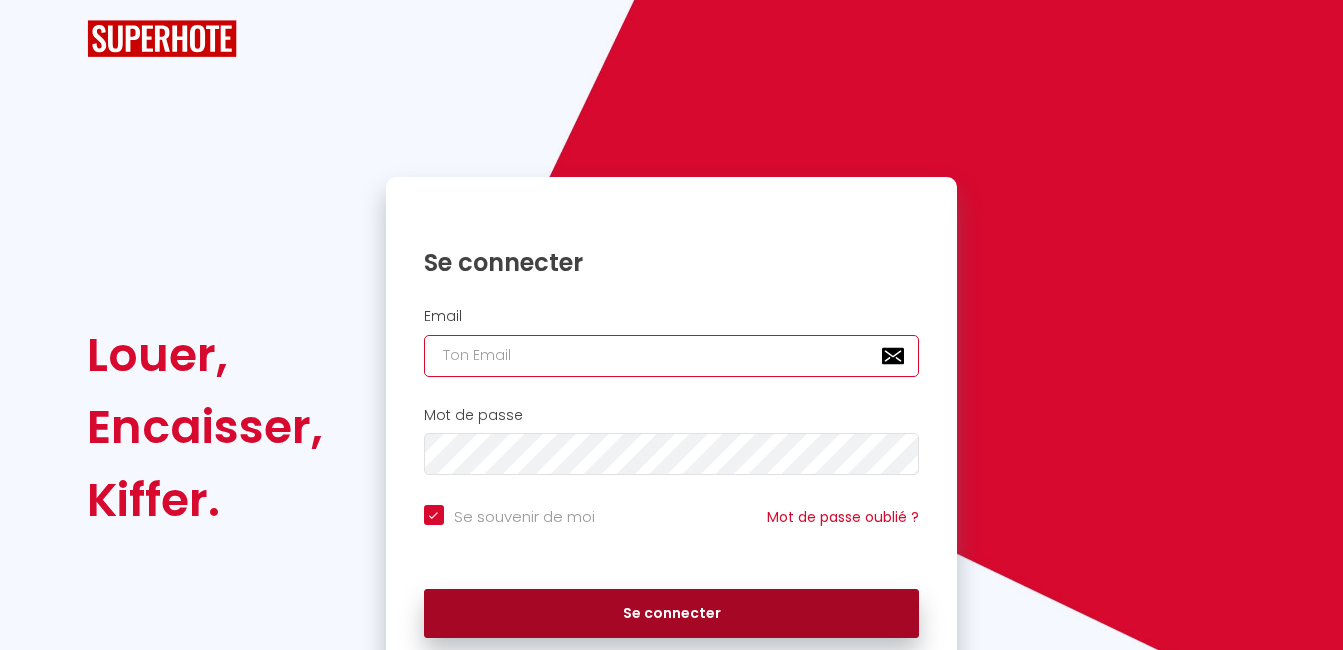 type on "[EMAIL_ADDRESS][DOMAIN_NAME]" 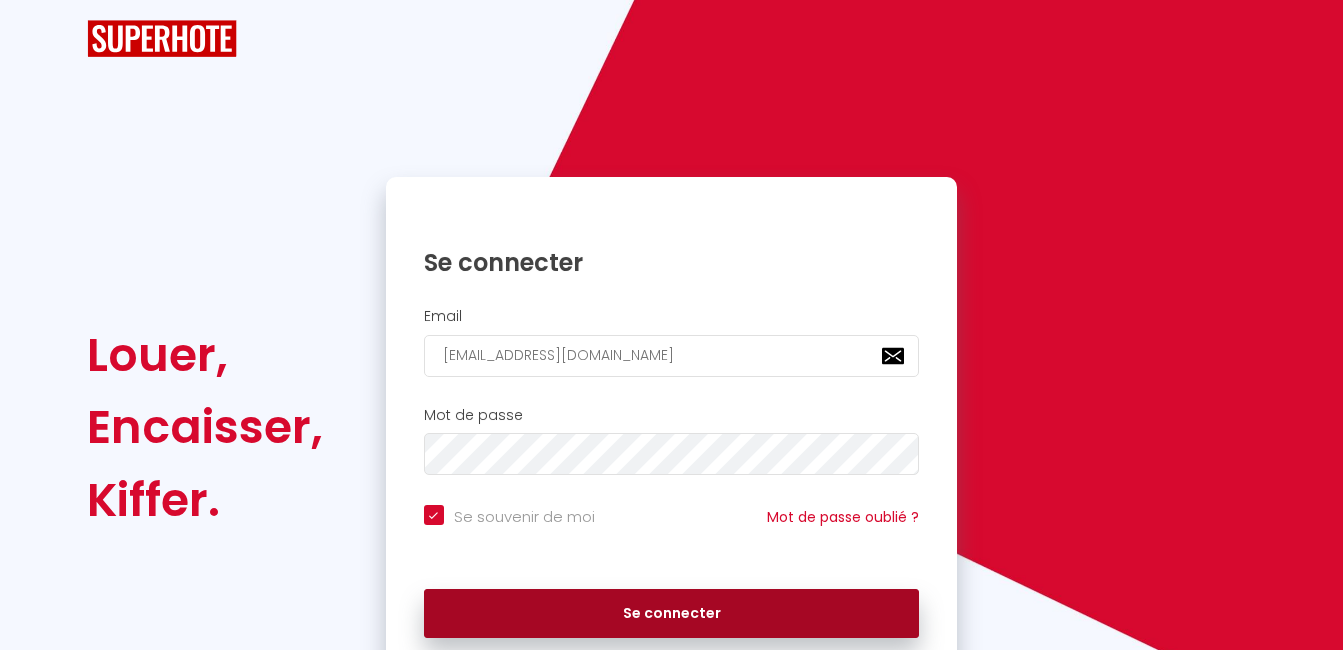 click on "Se connecter" at bounding box center [672, 614] 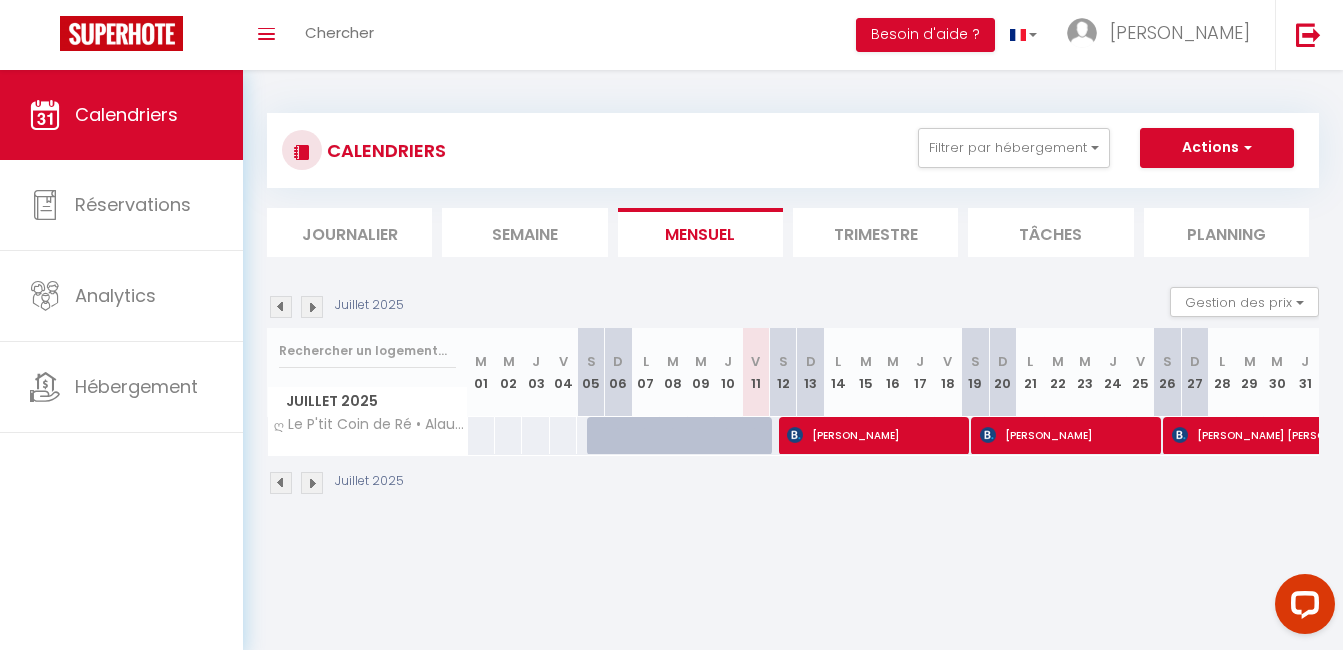 scroll, scrollTop: 0, scrollLeft: 0, axis: both 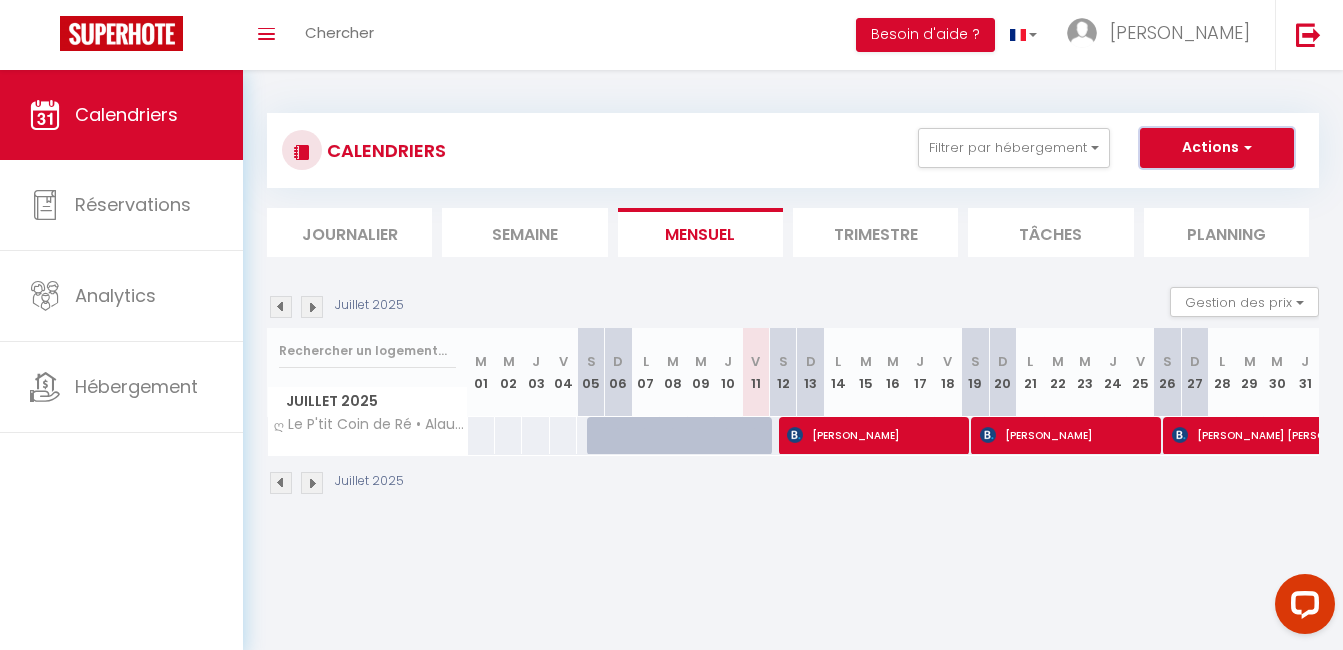 click on "Actions" at bounding box center [1217, 148] 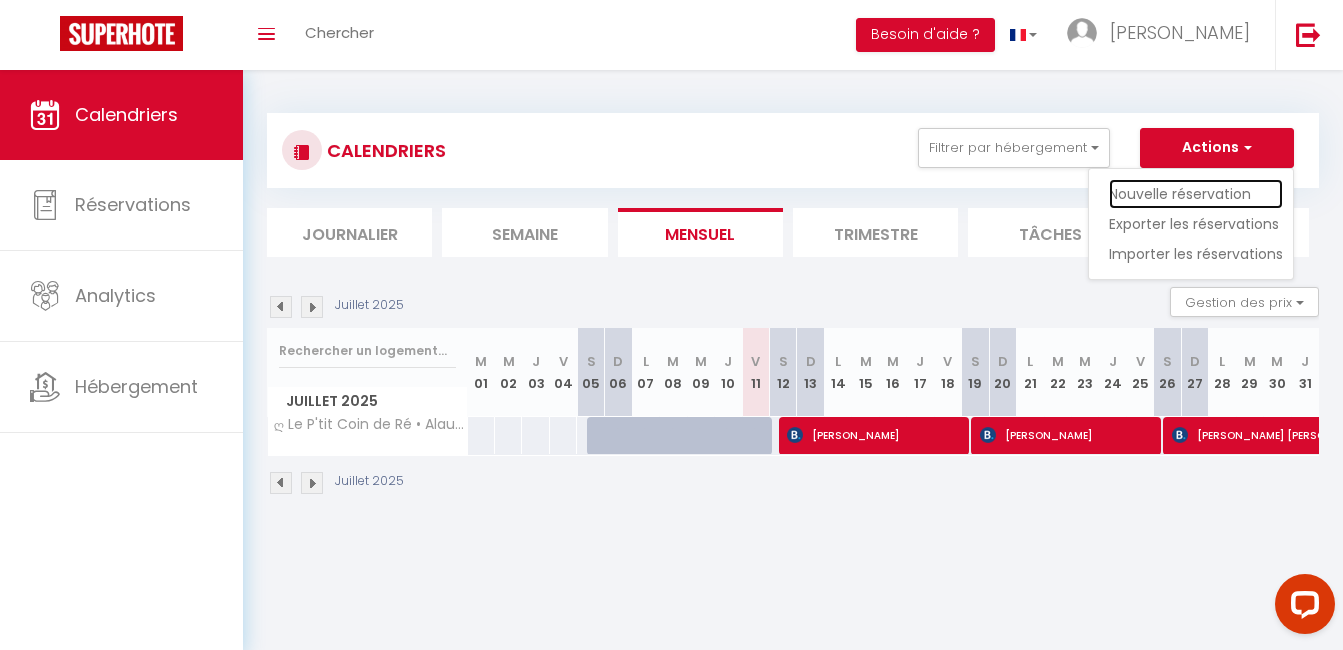 click on "Nouvelle réservation" at bounding box center (1196, 194) 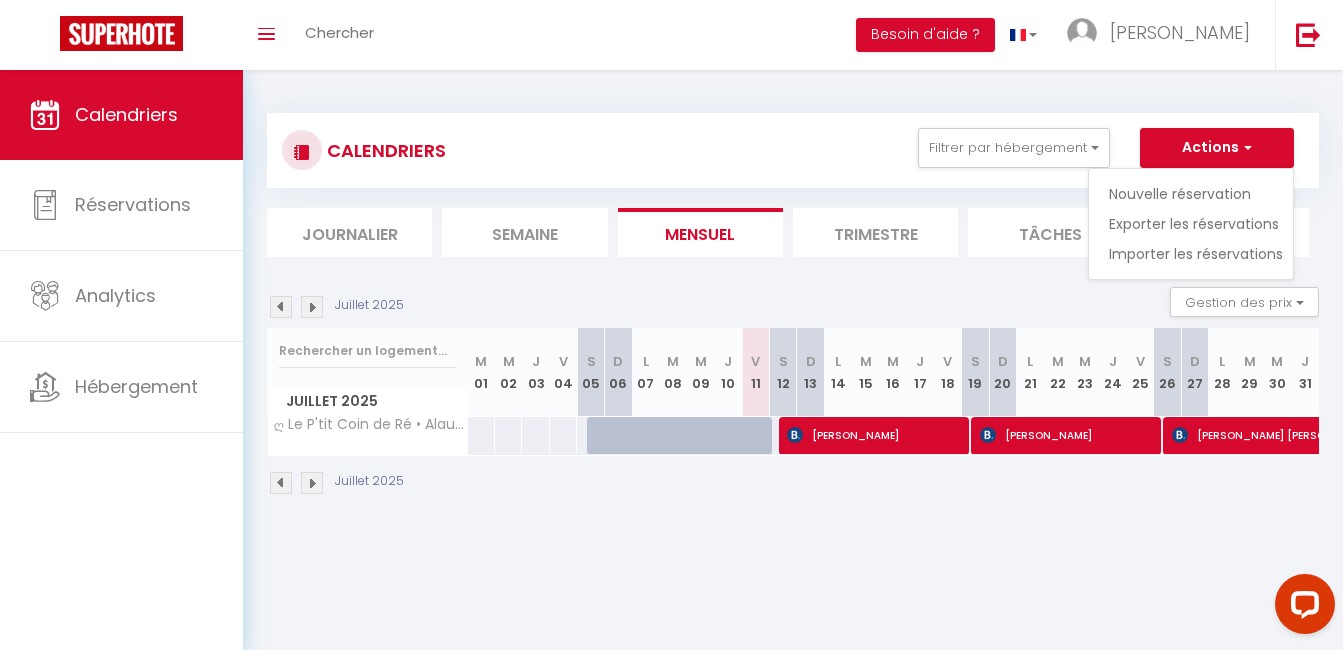 select 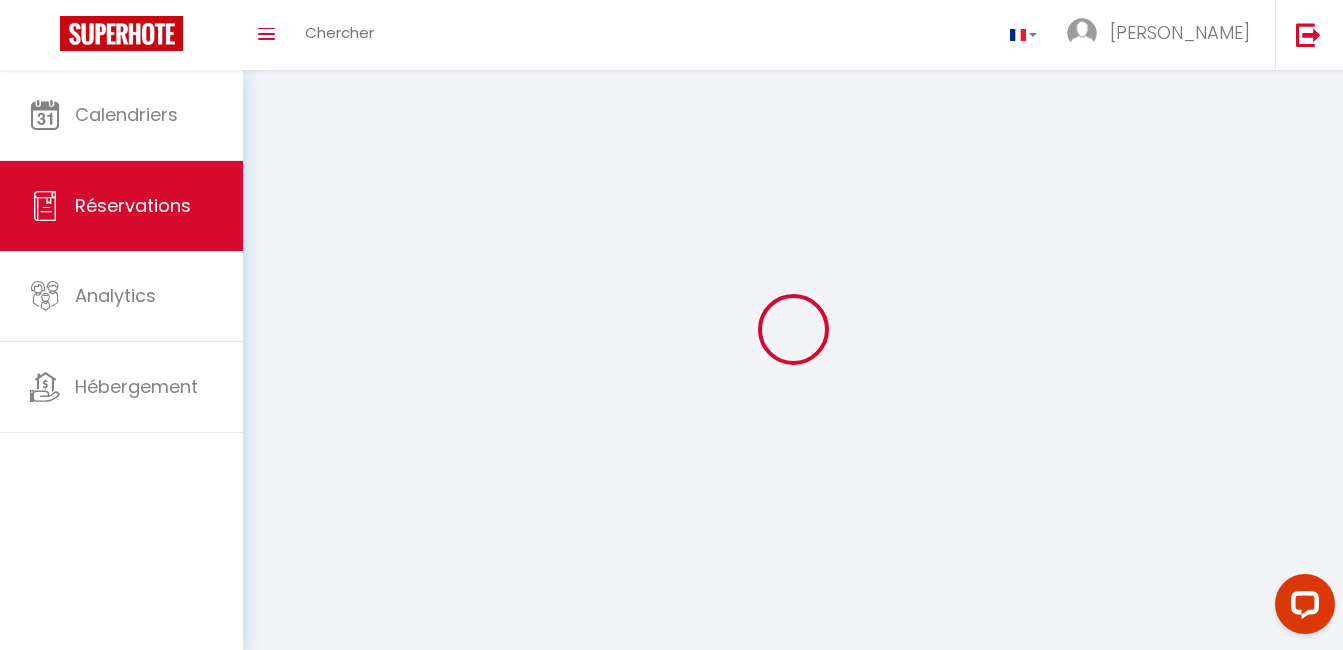select 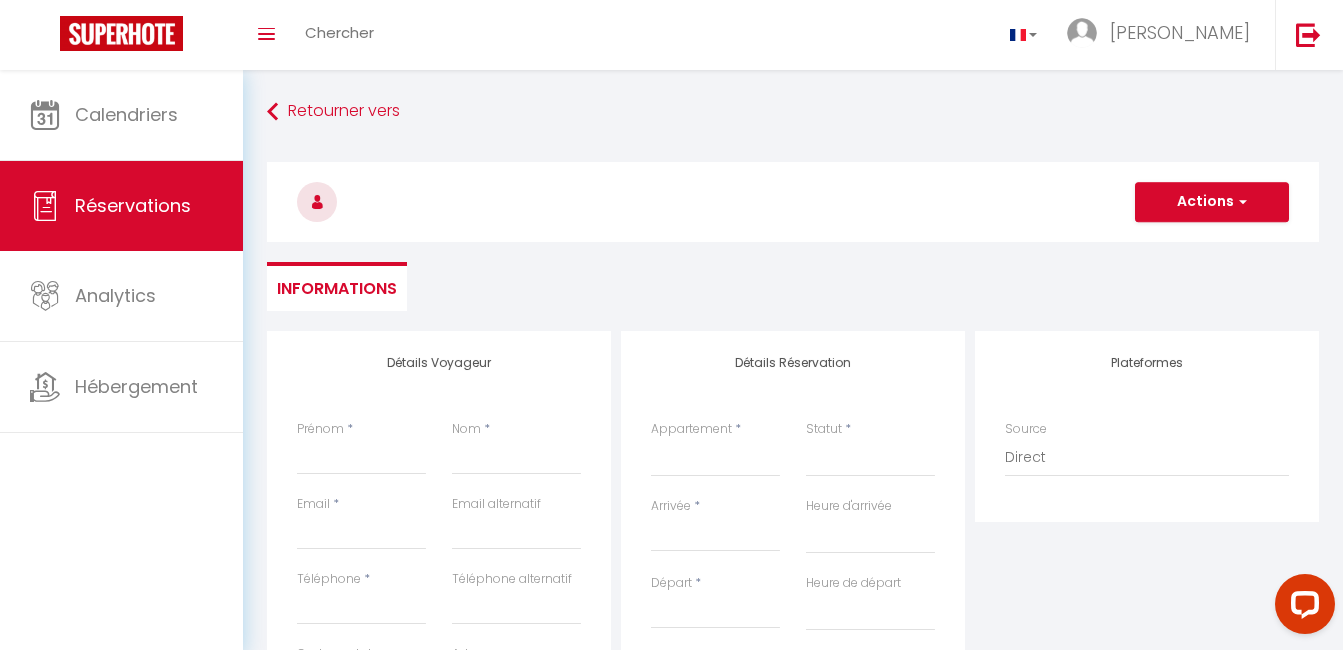 select 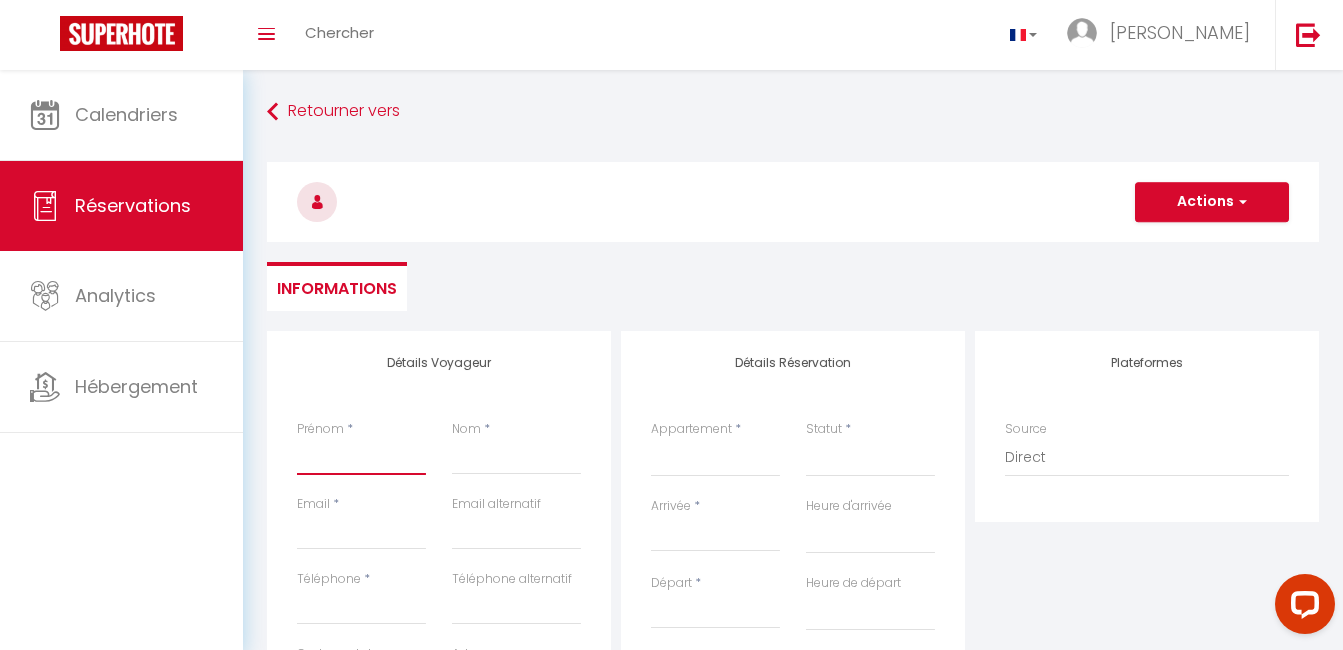 click on "Prénom" at bounding box center [361, 457] 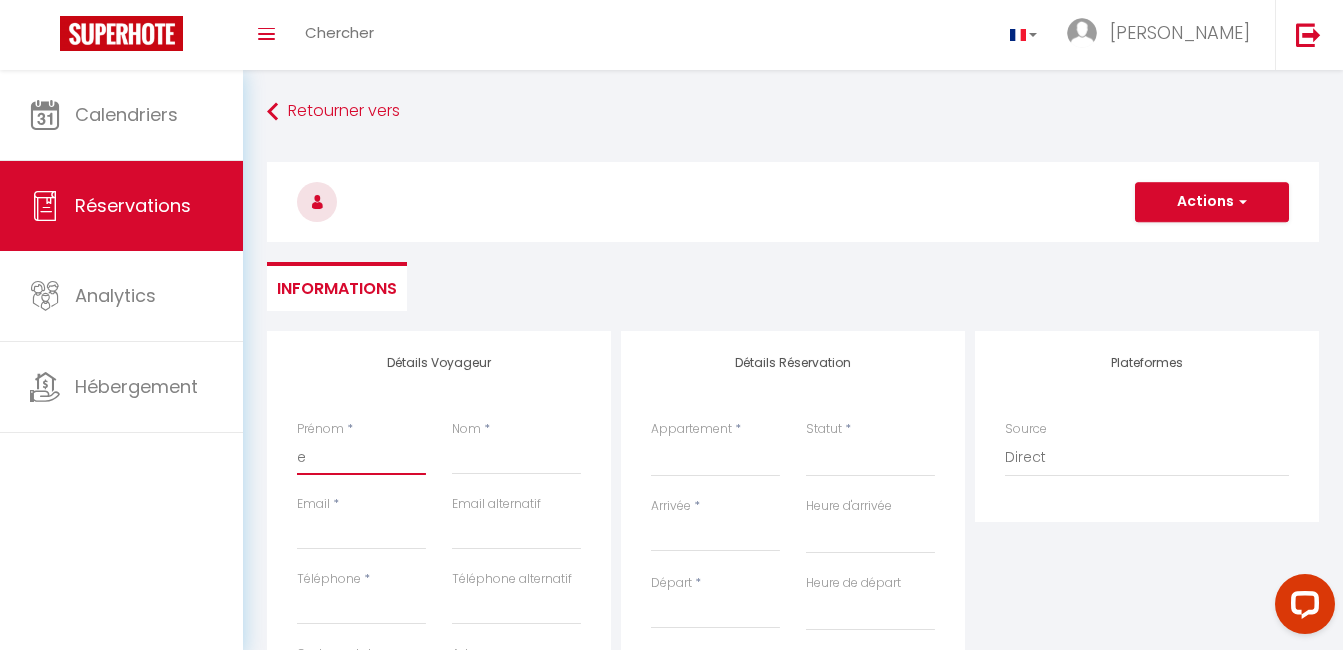 select 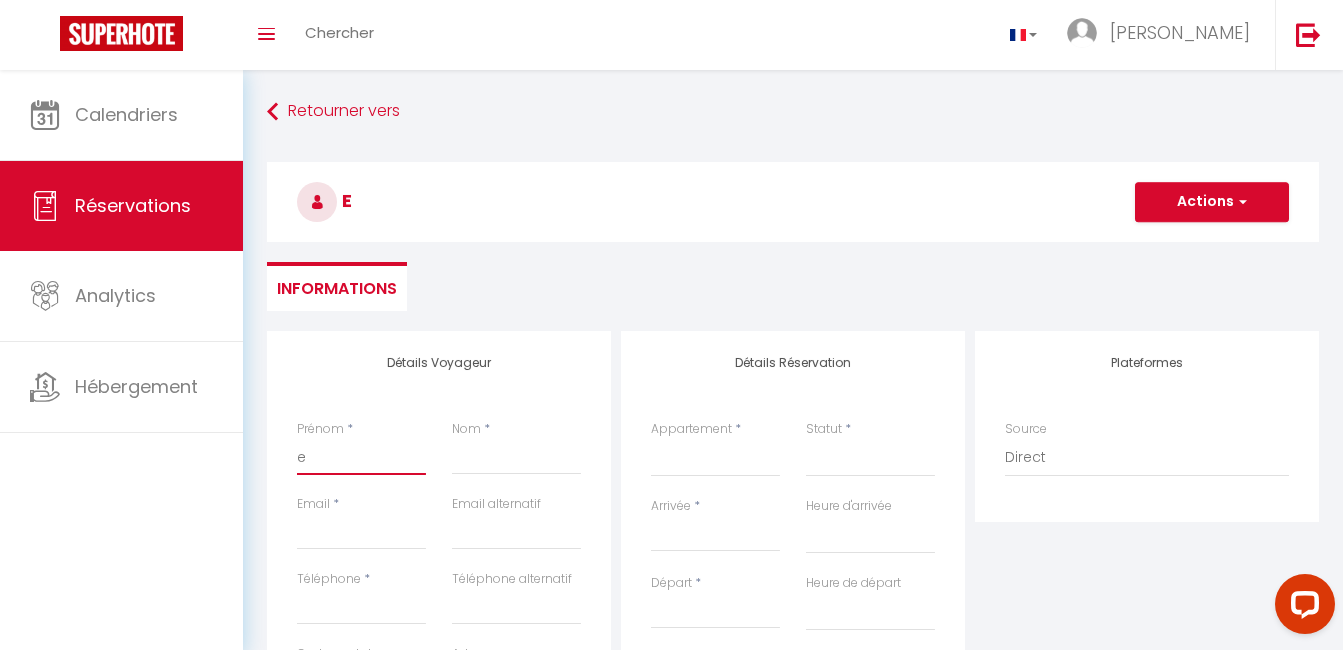 type on "es" 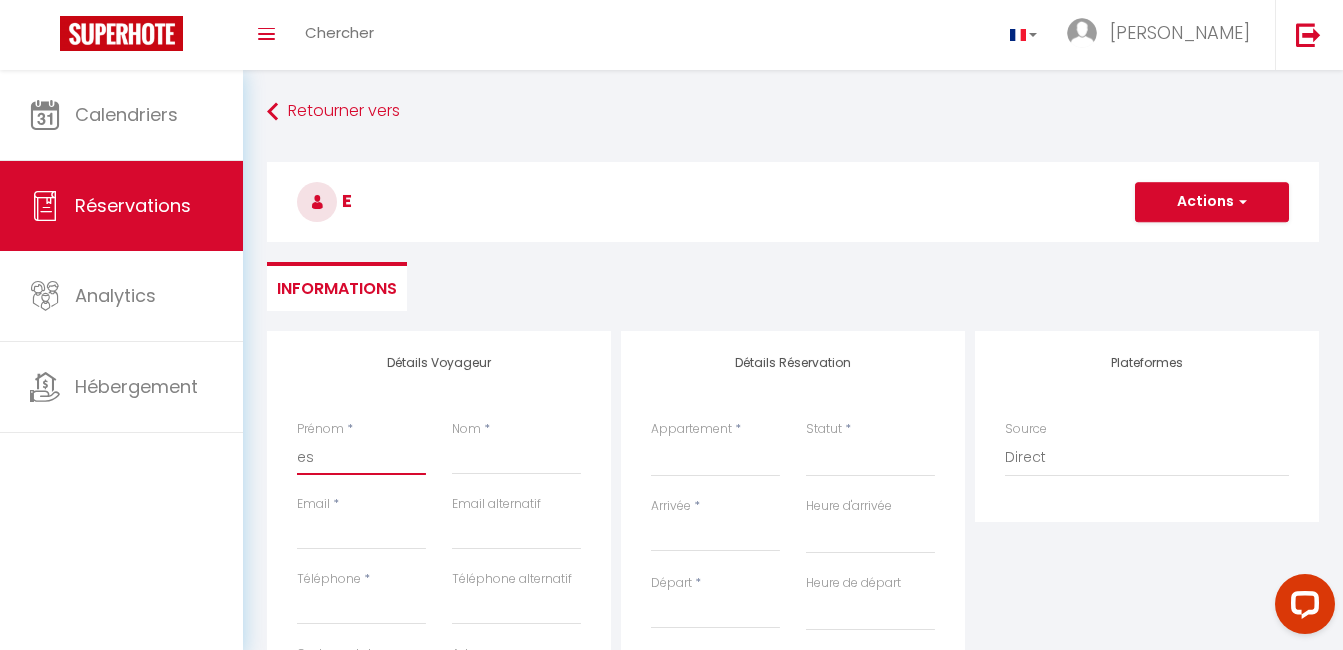 select 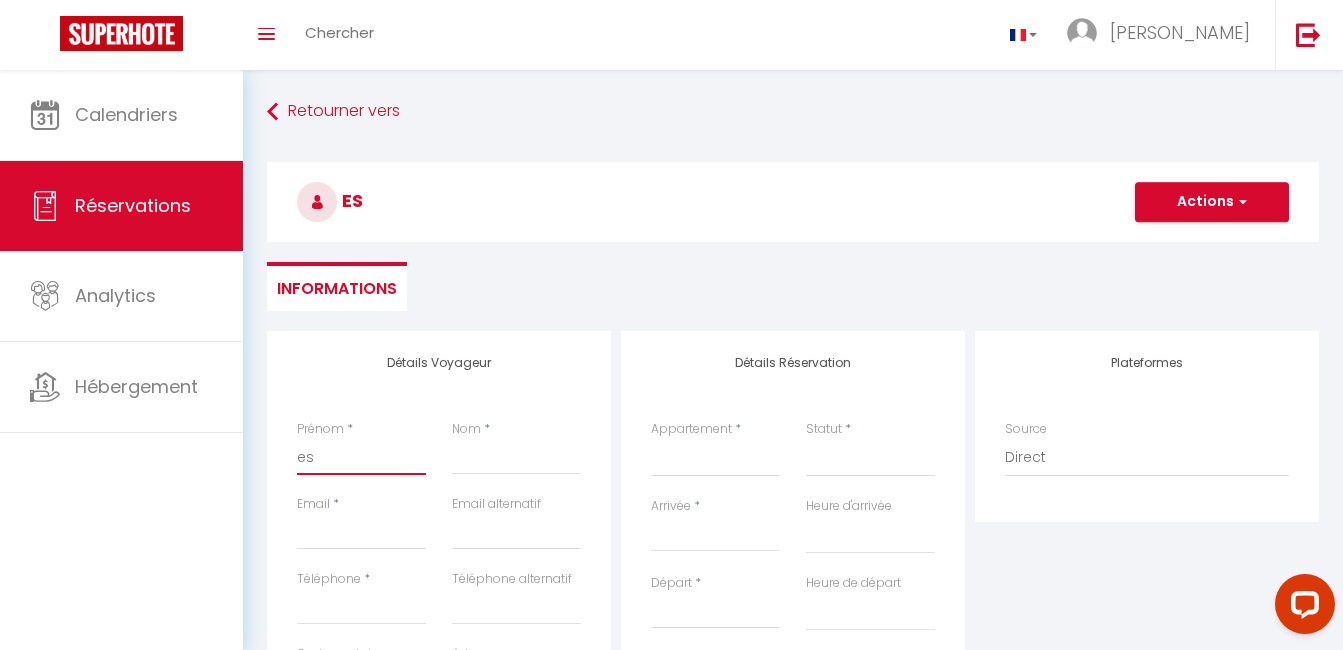 type on "est" 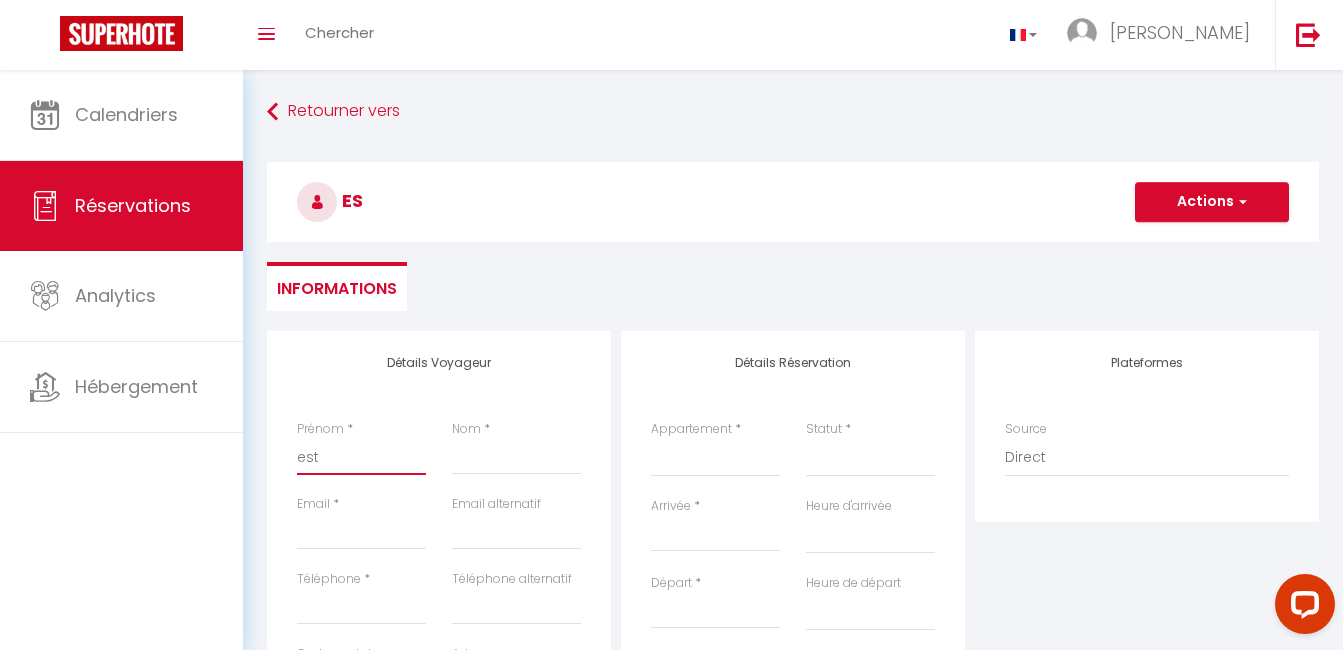 select 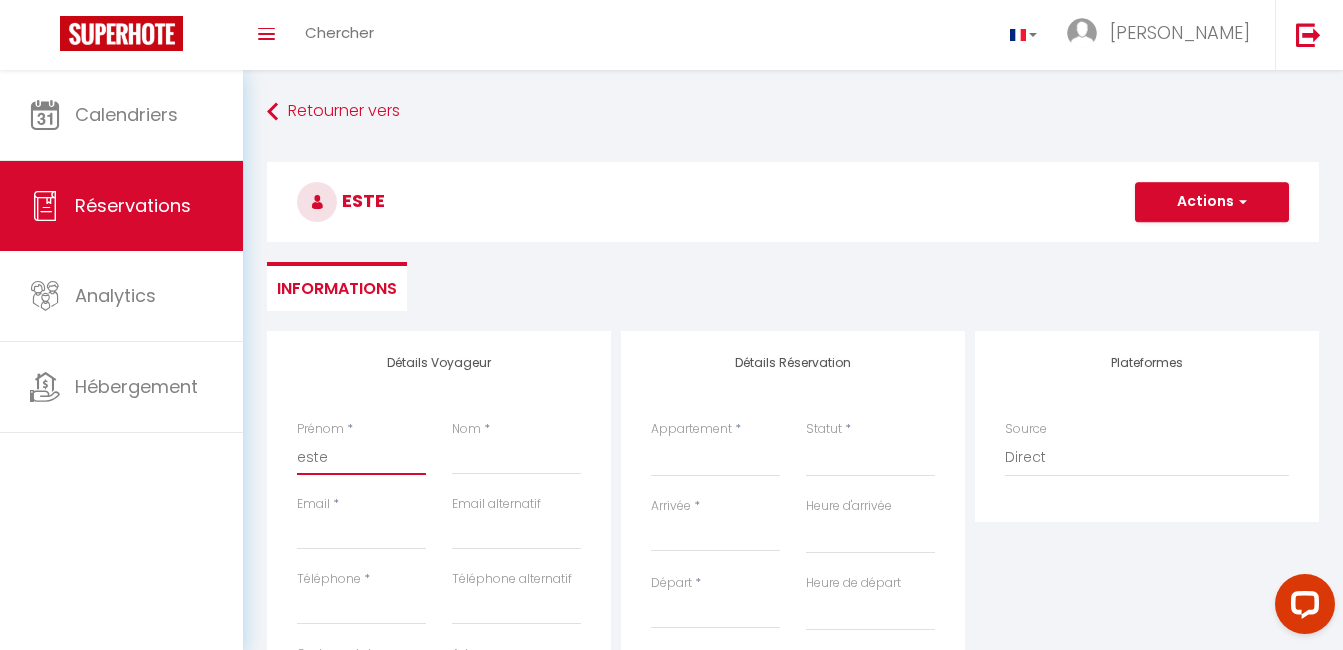 select 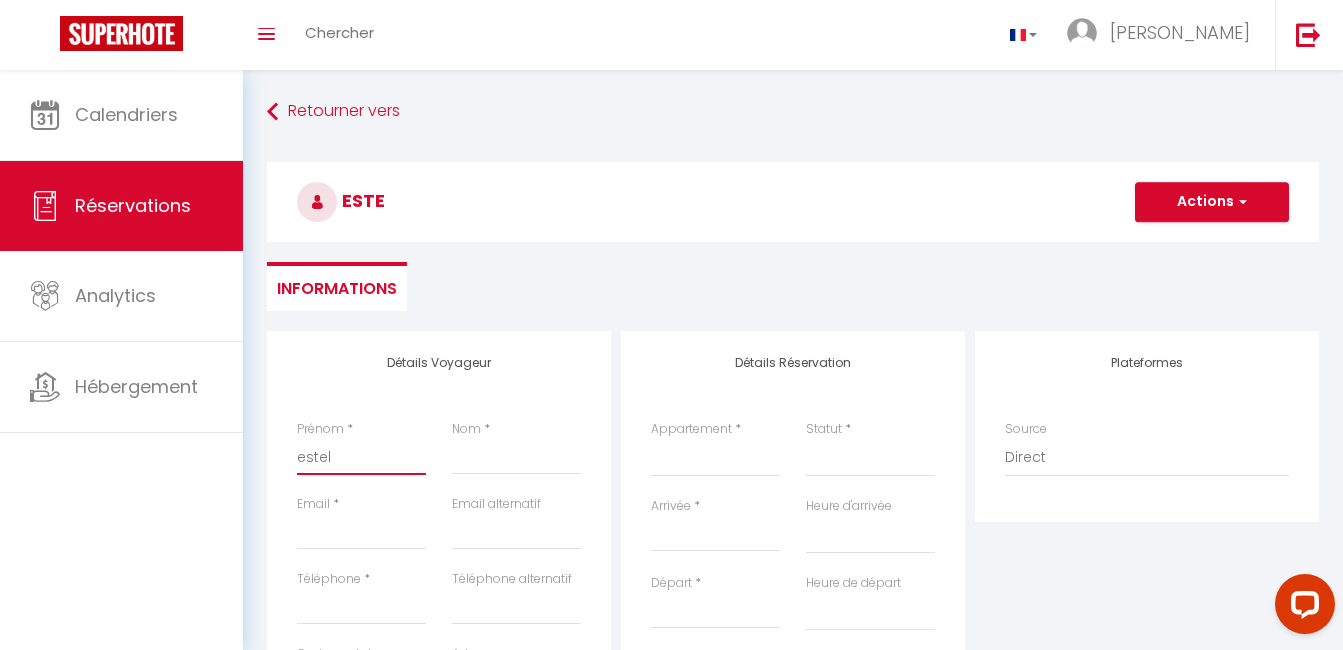 select 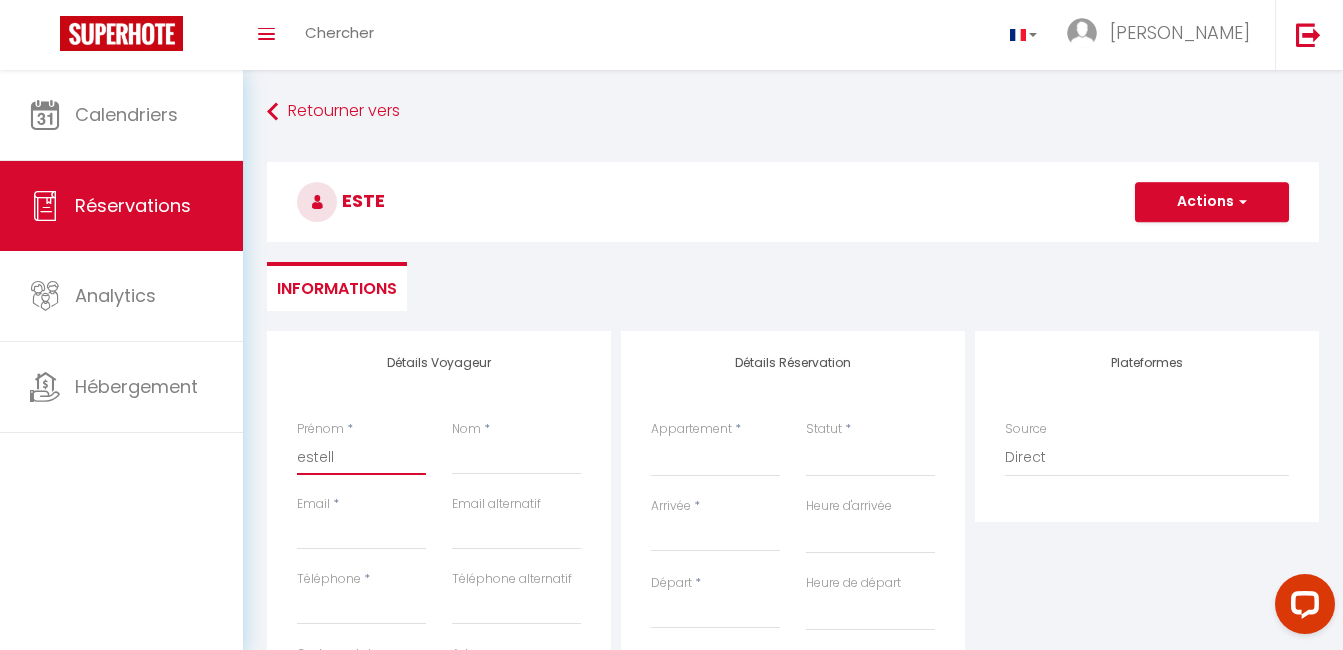 select 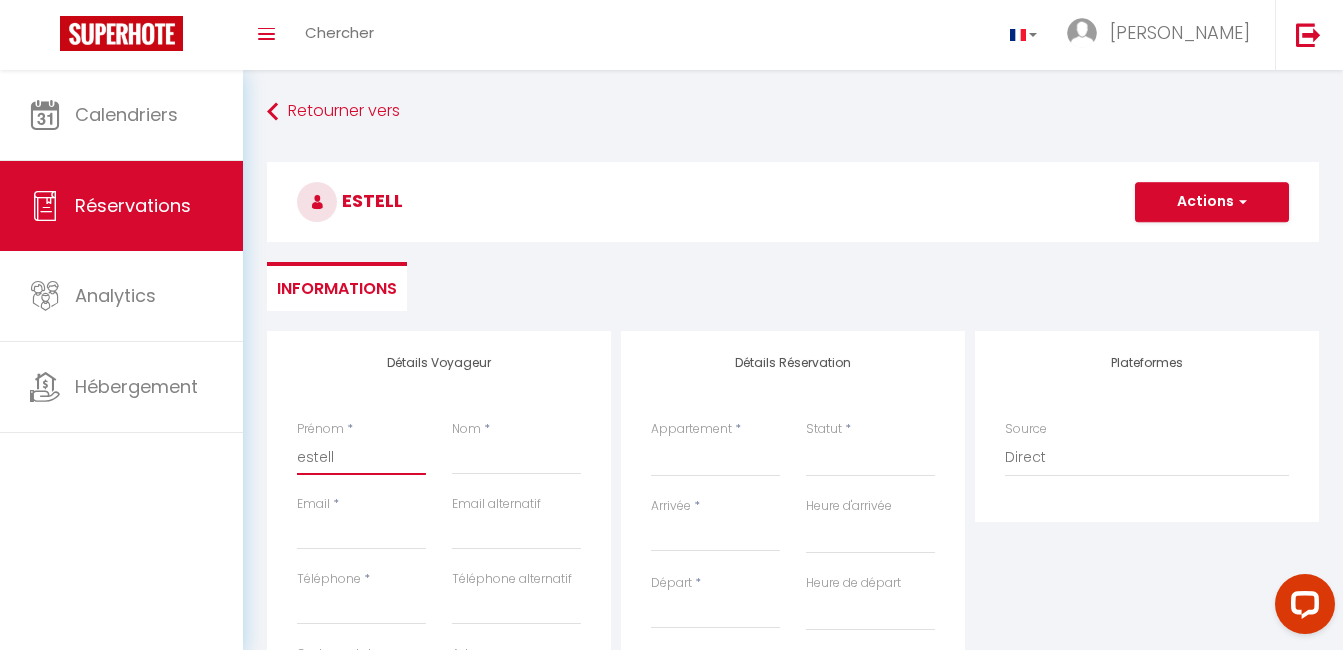type on "[PERSON_NAME]" 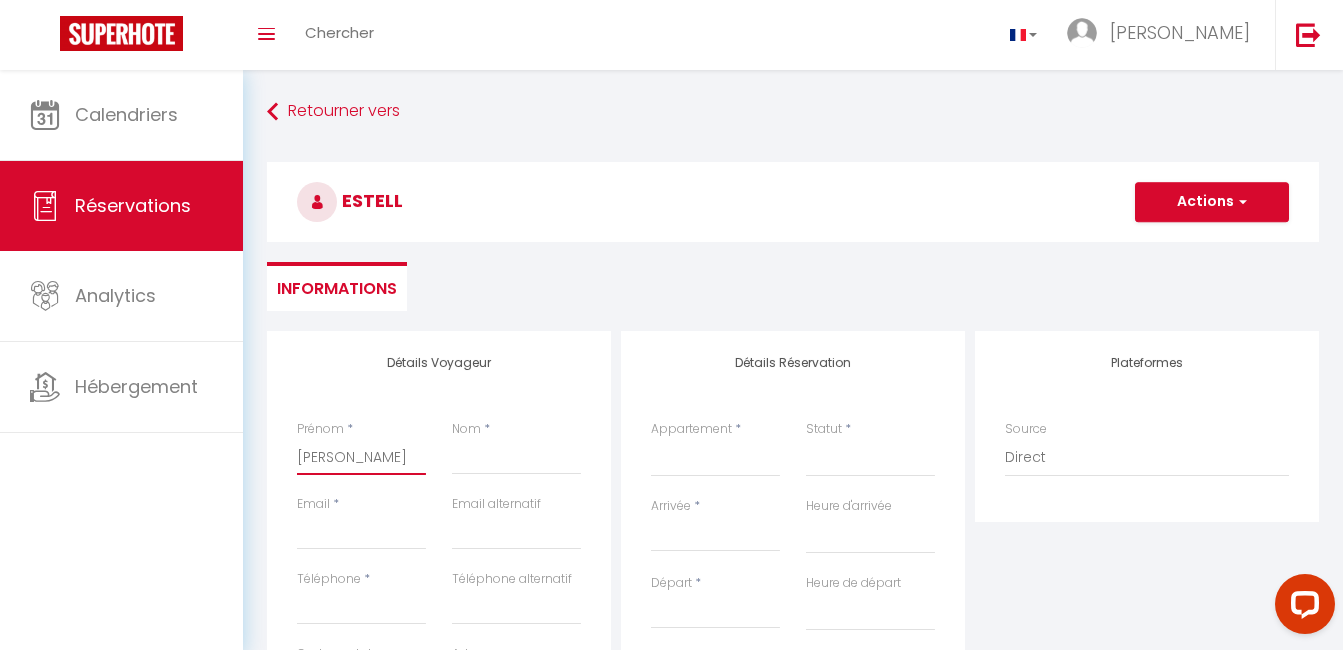 select 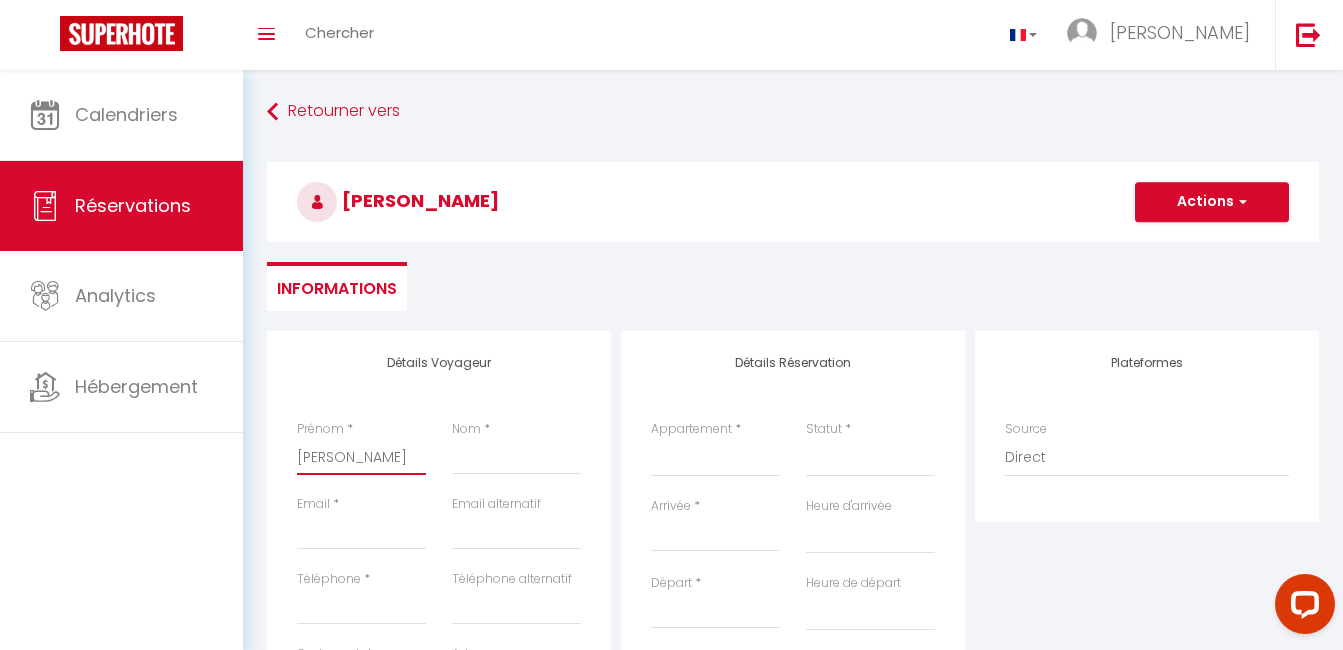 type on "[PERSON_NAME]" 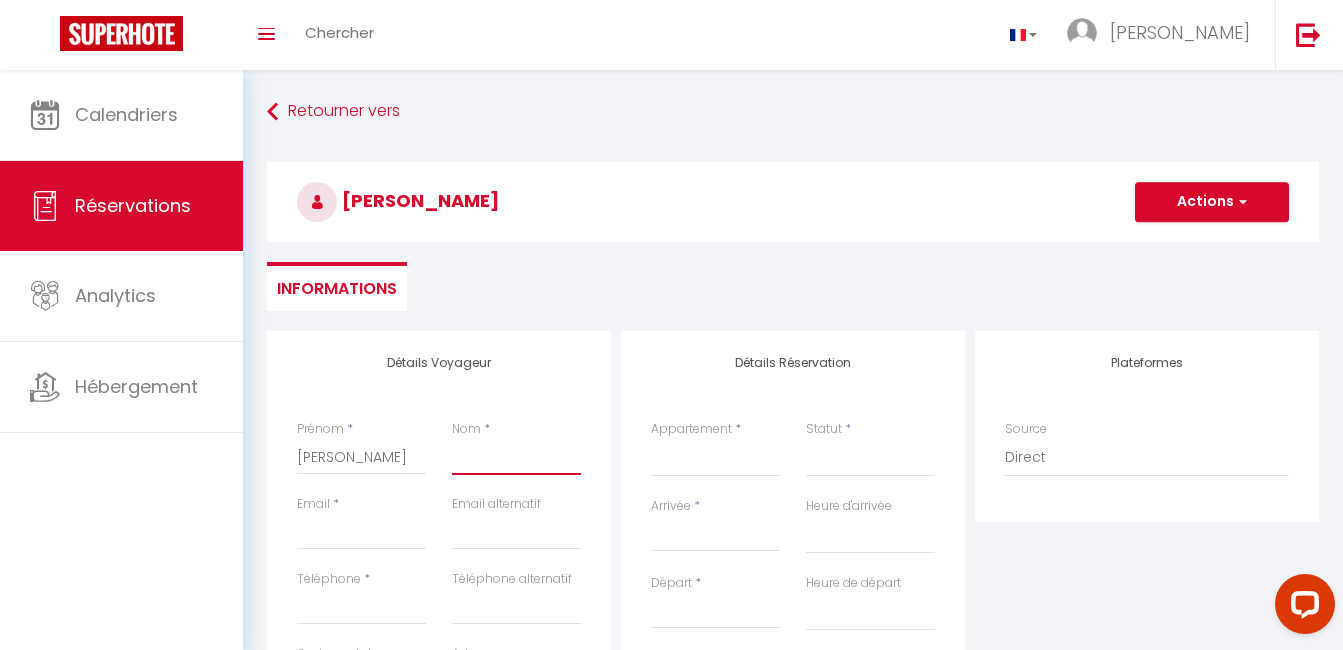 type on "C" 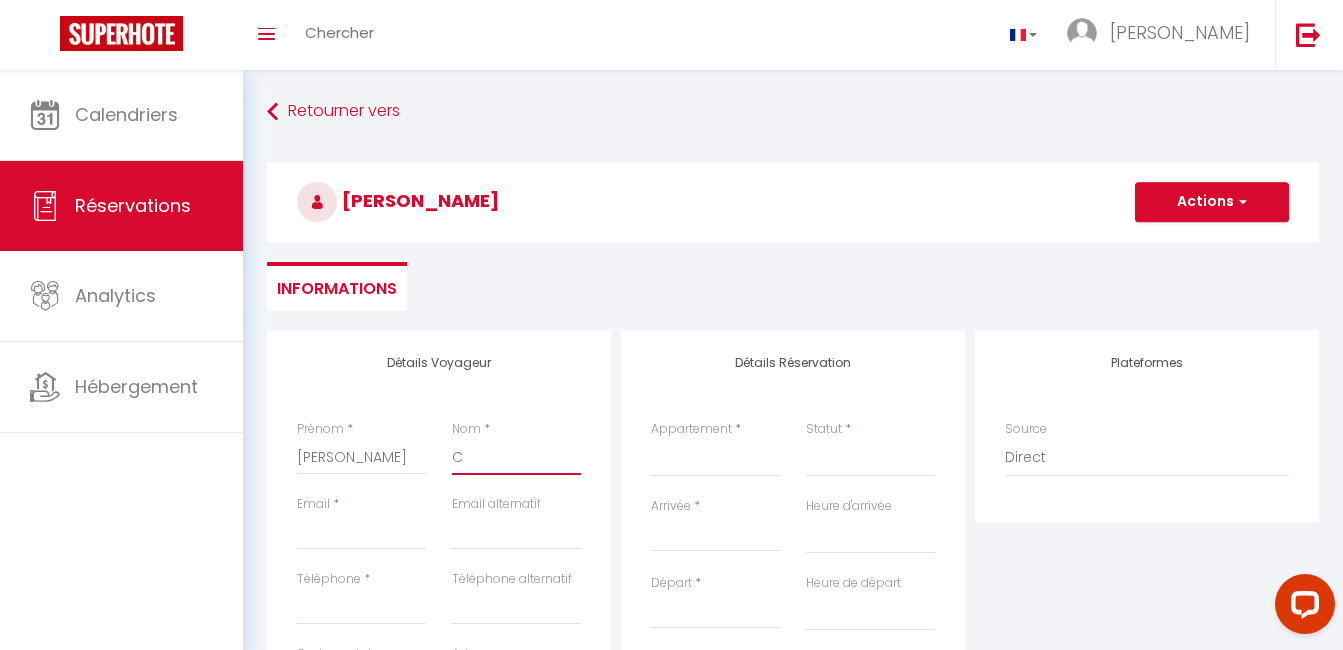select 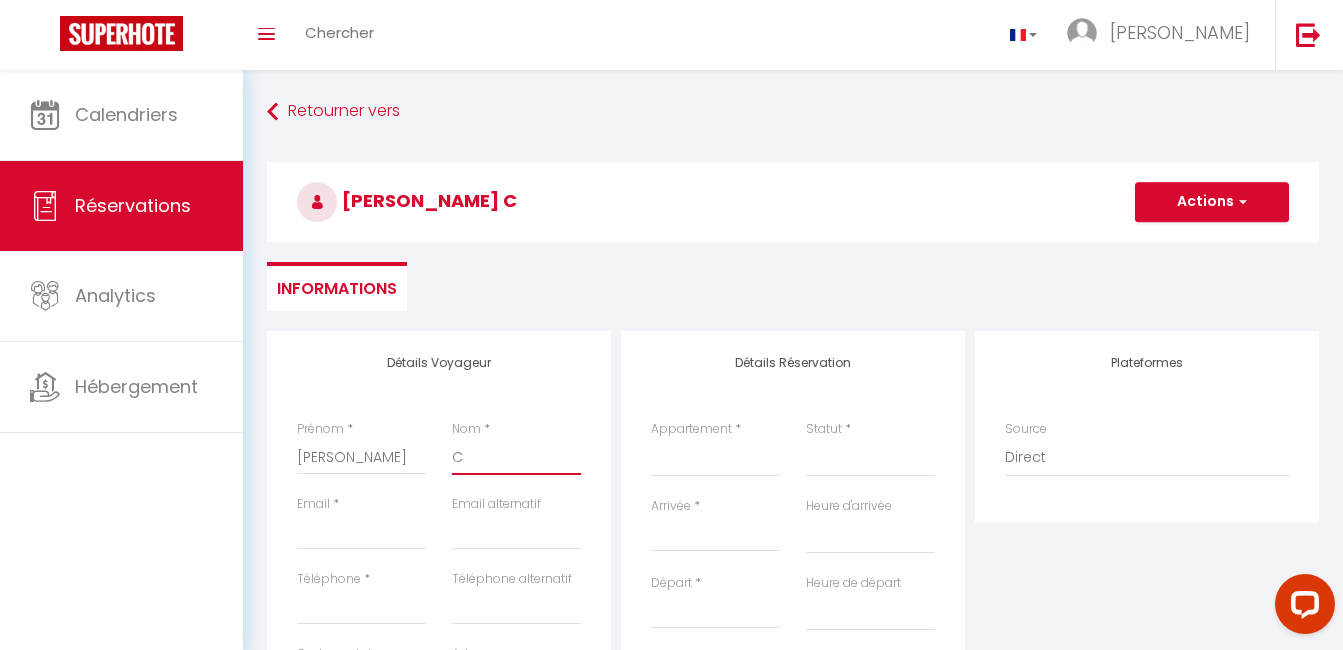 type on "Ch" 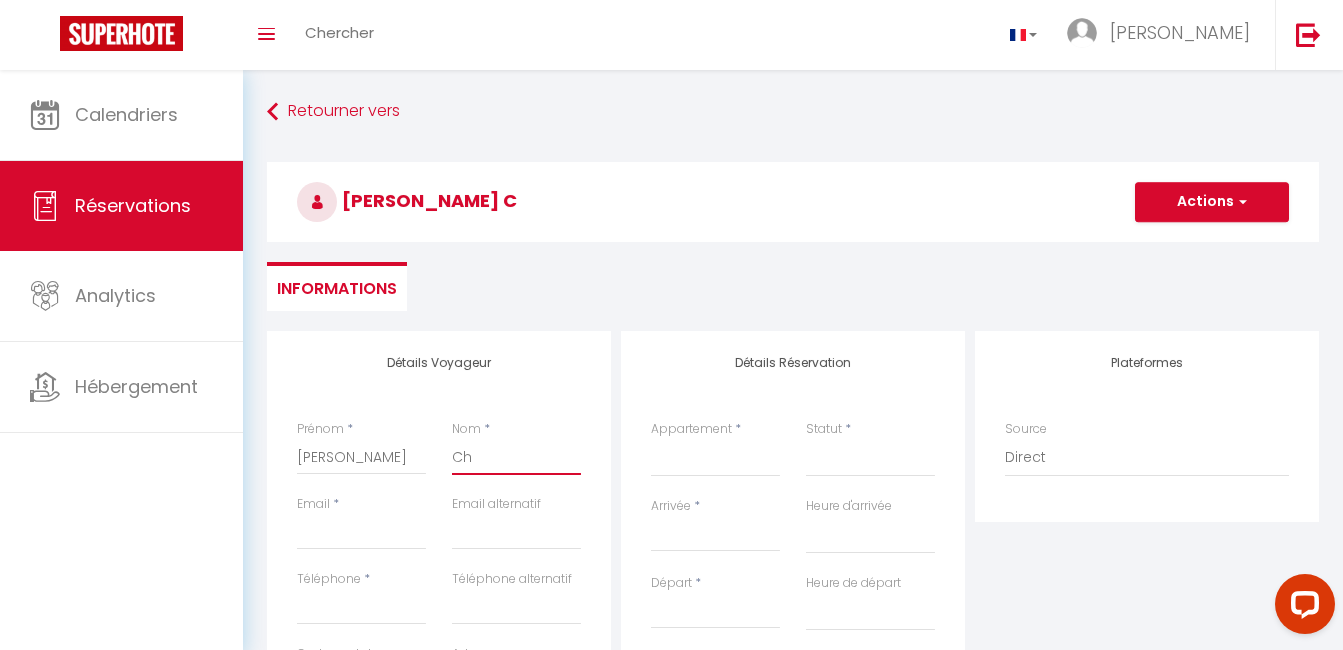 select 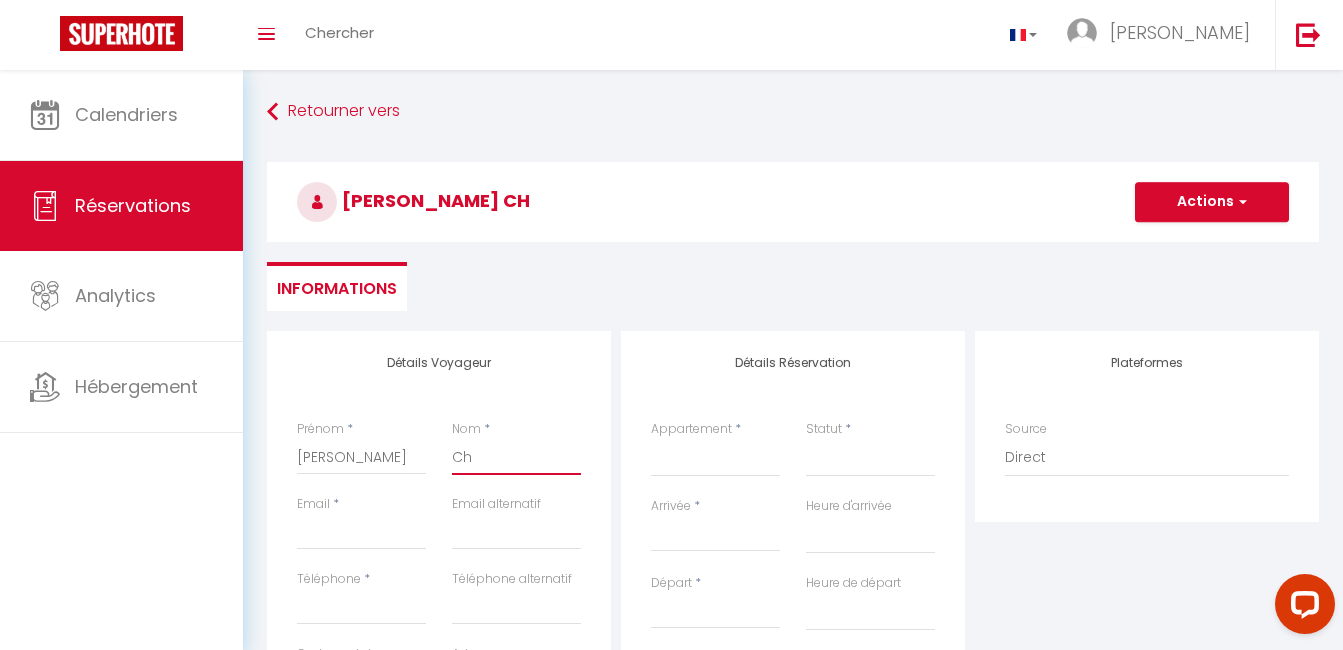 type on "Che" 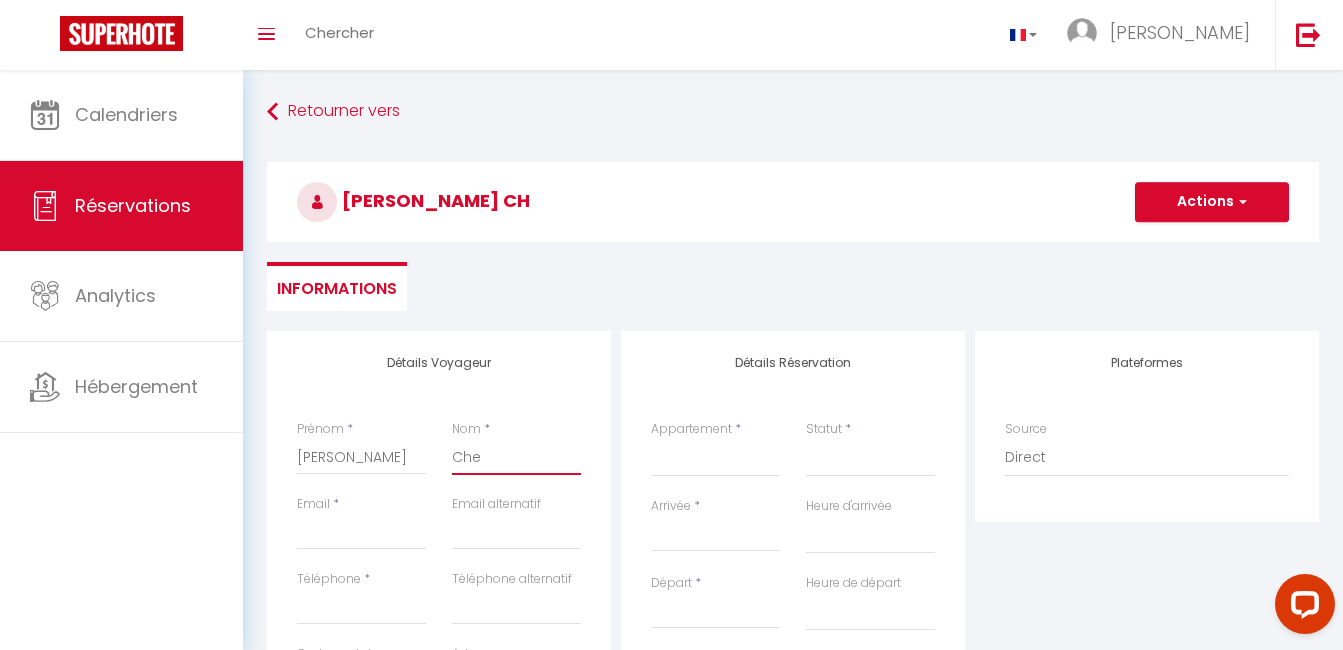 select 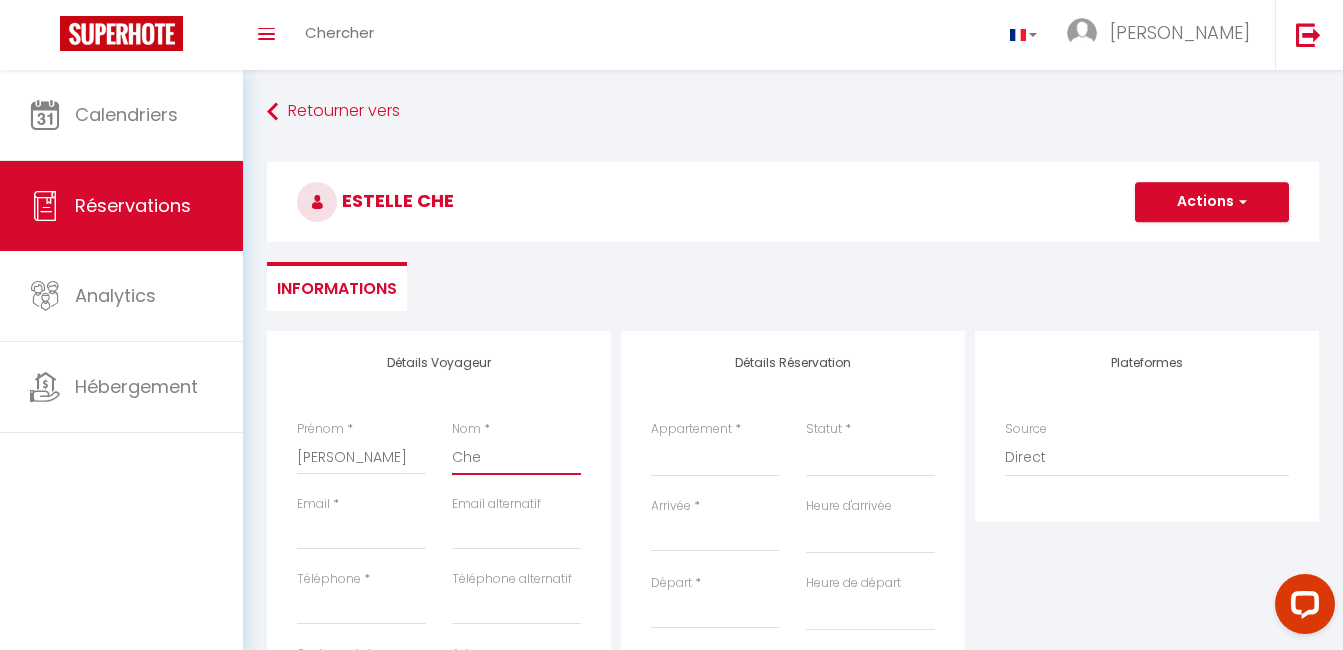 type on "[PERSON_NAME]" 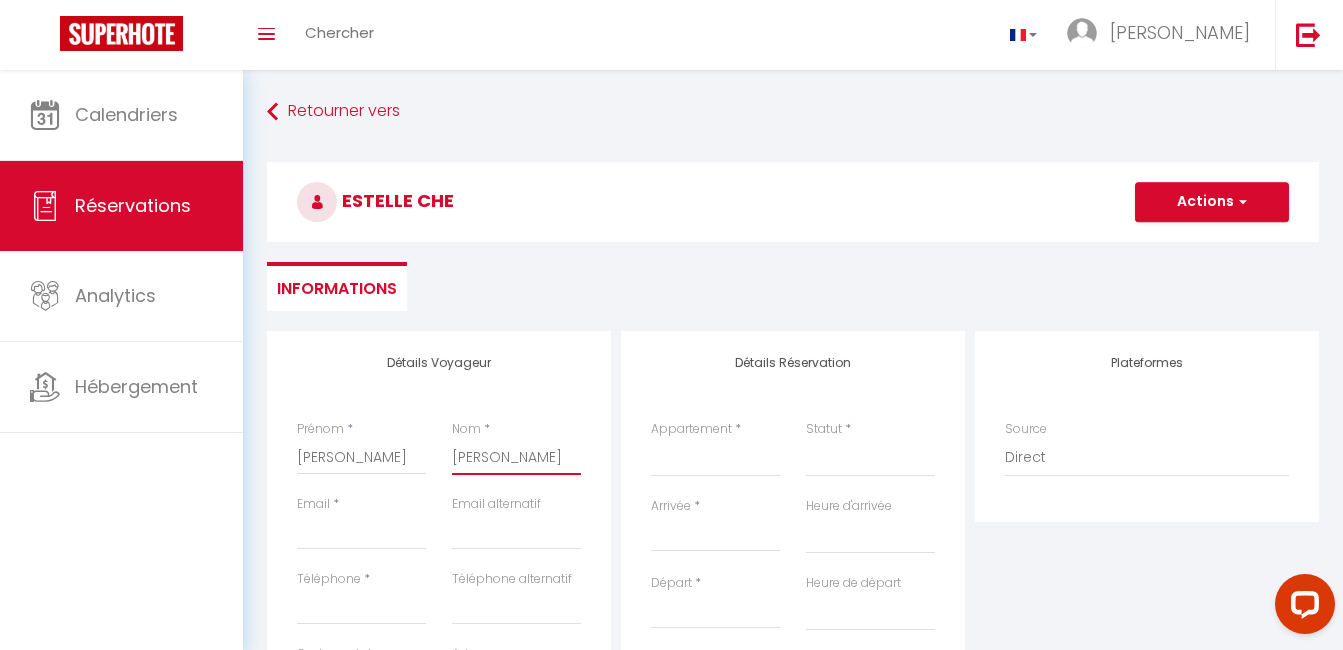 select 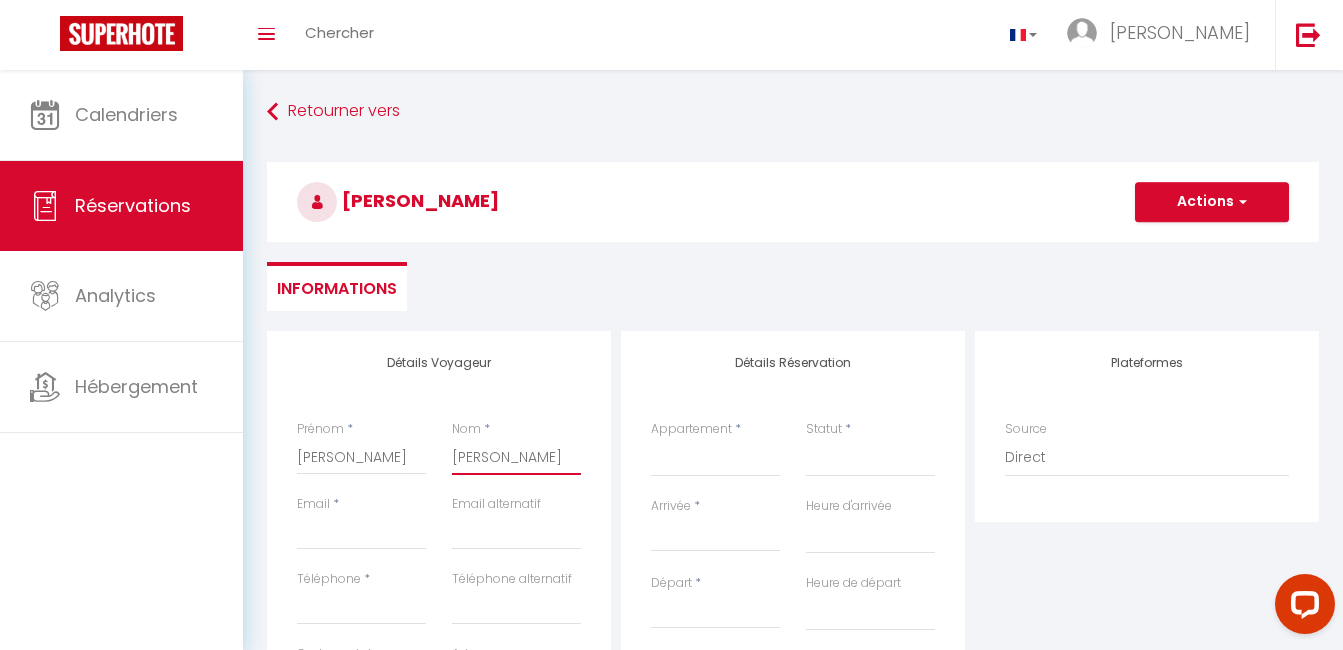 type on "Chenu" 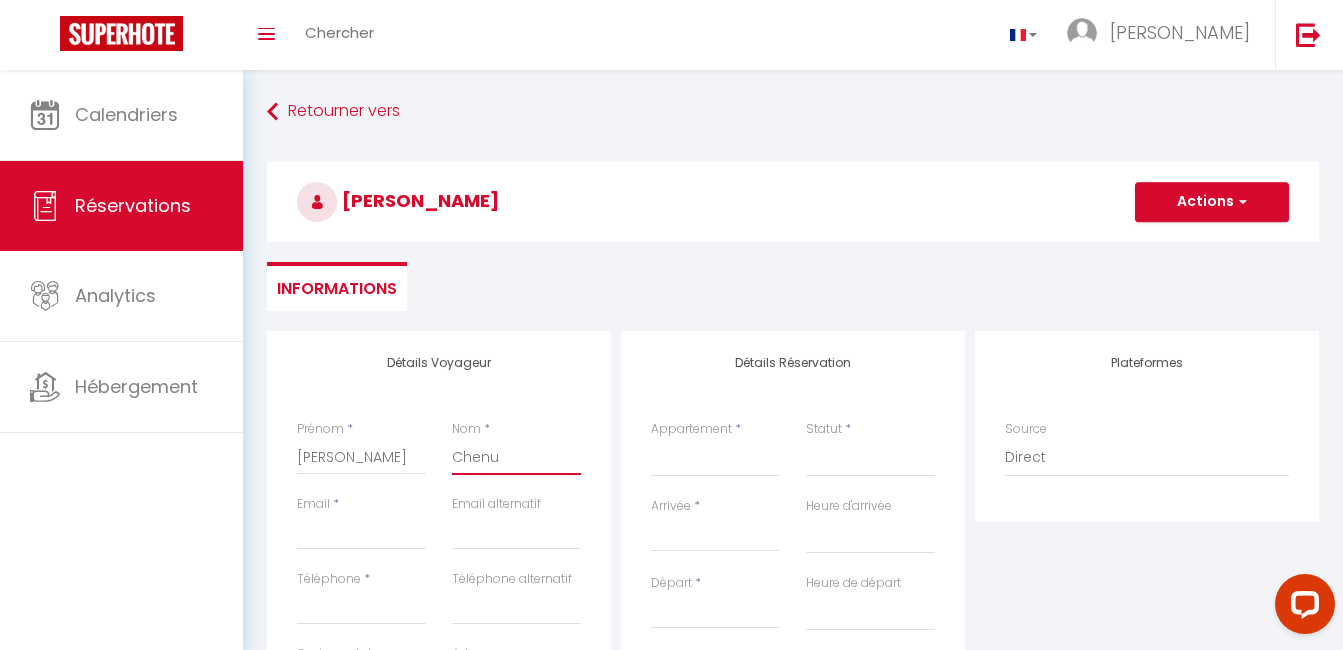 select 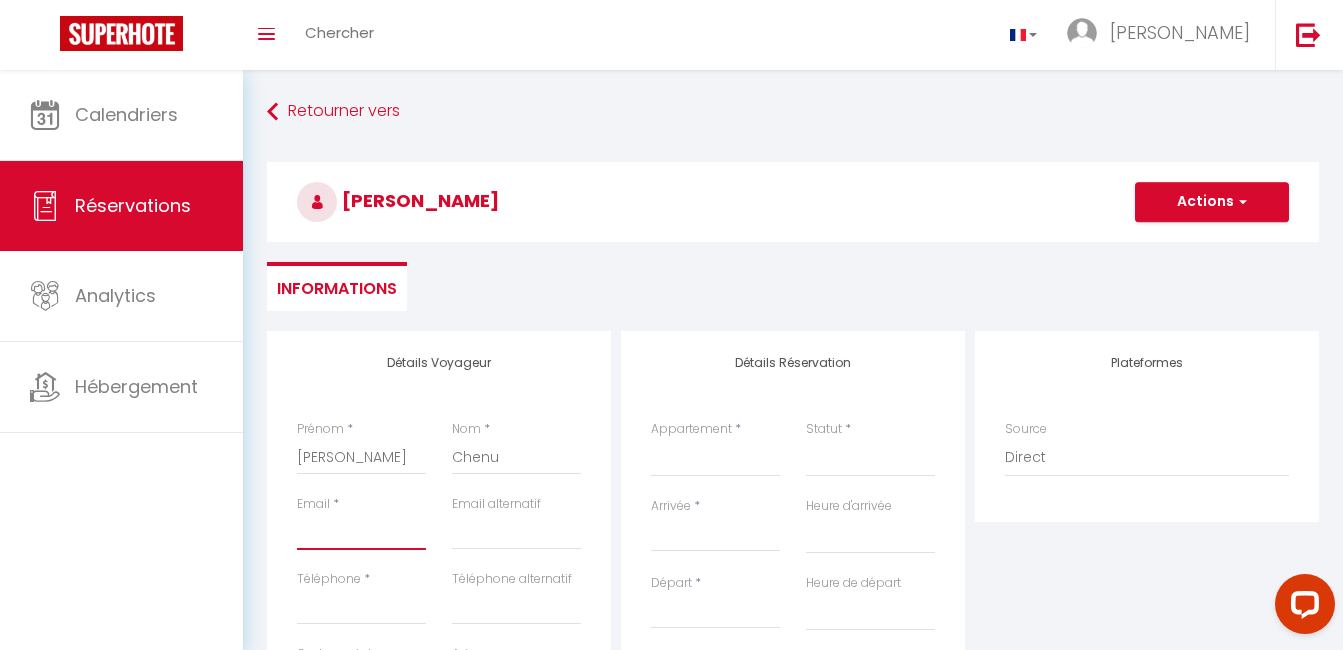 click on "Email" at bounding box center (361, 532) 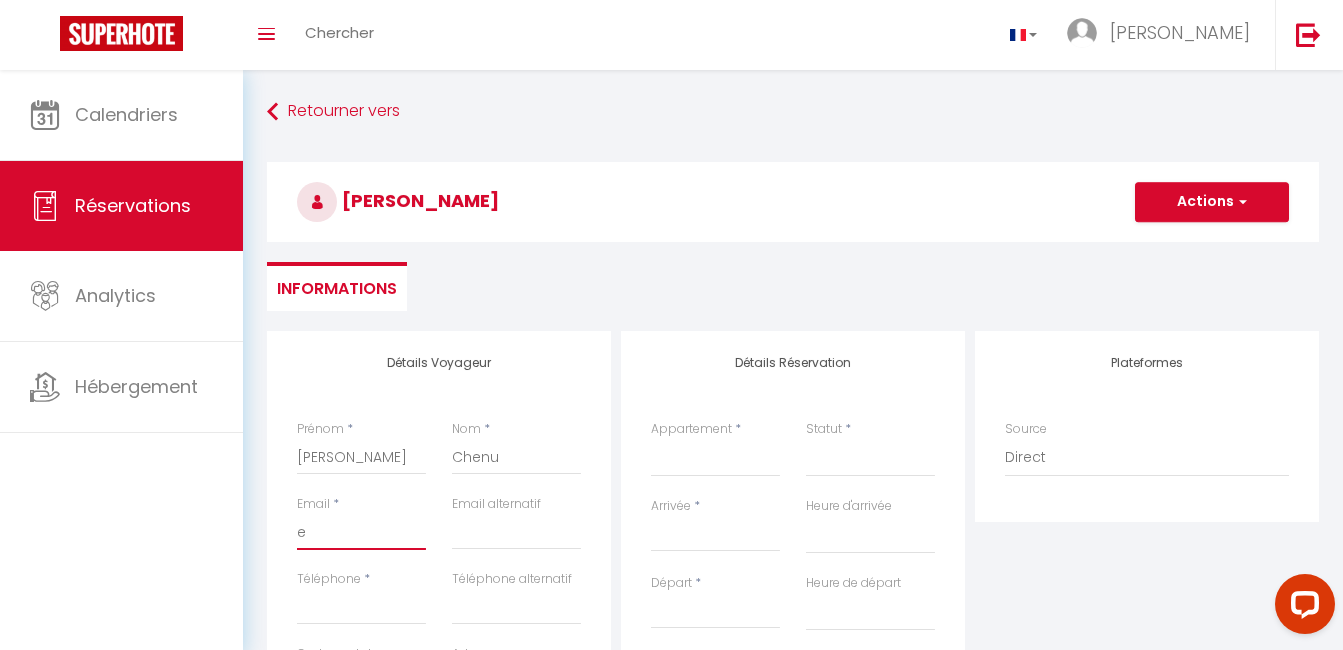 select 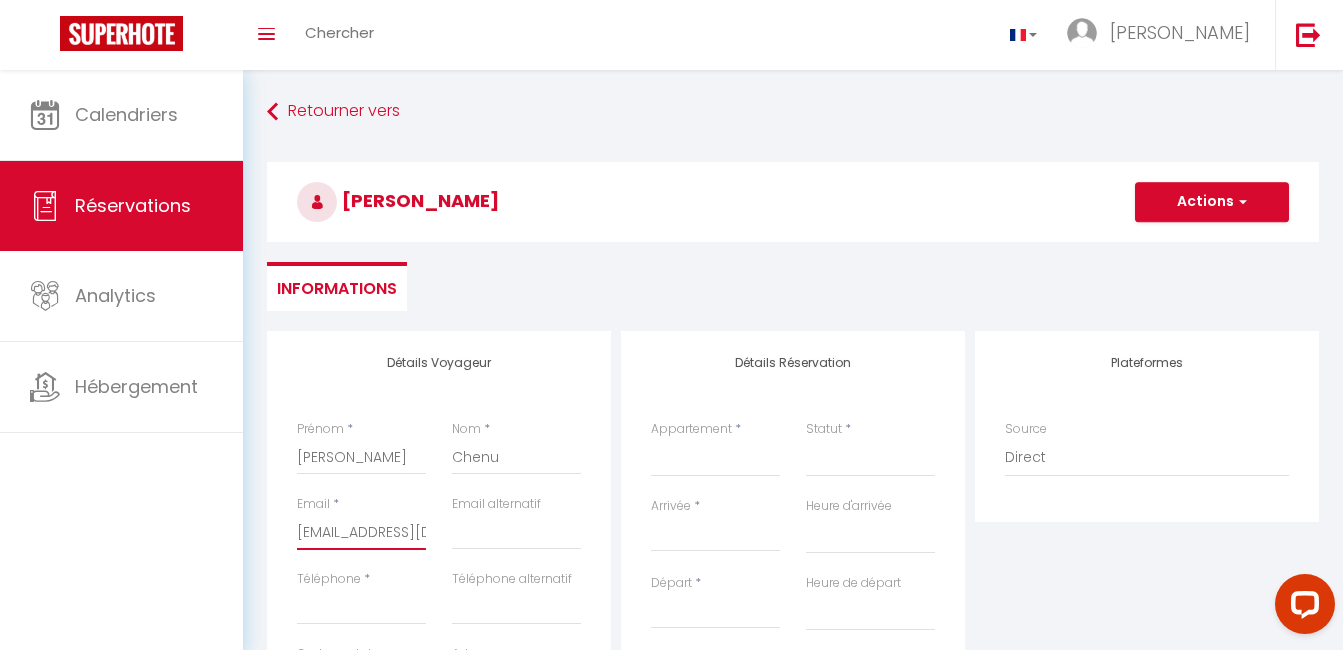 select 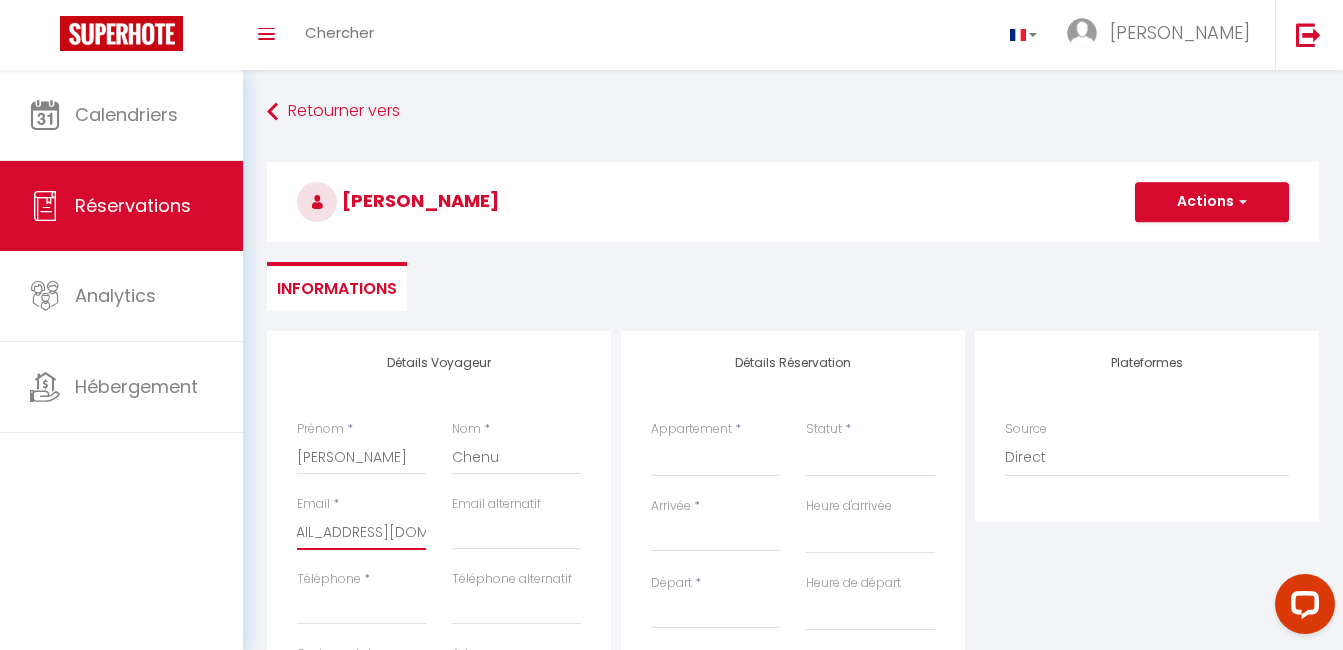 type on "[EMAIL_ADDRESS][DOMAIN_NAME]" 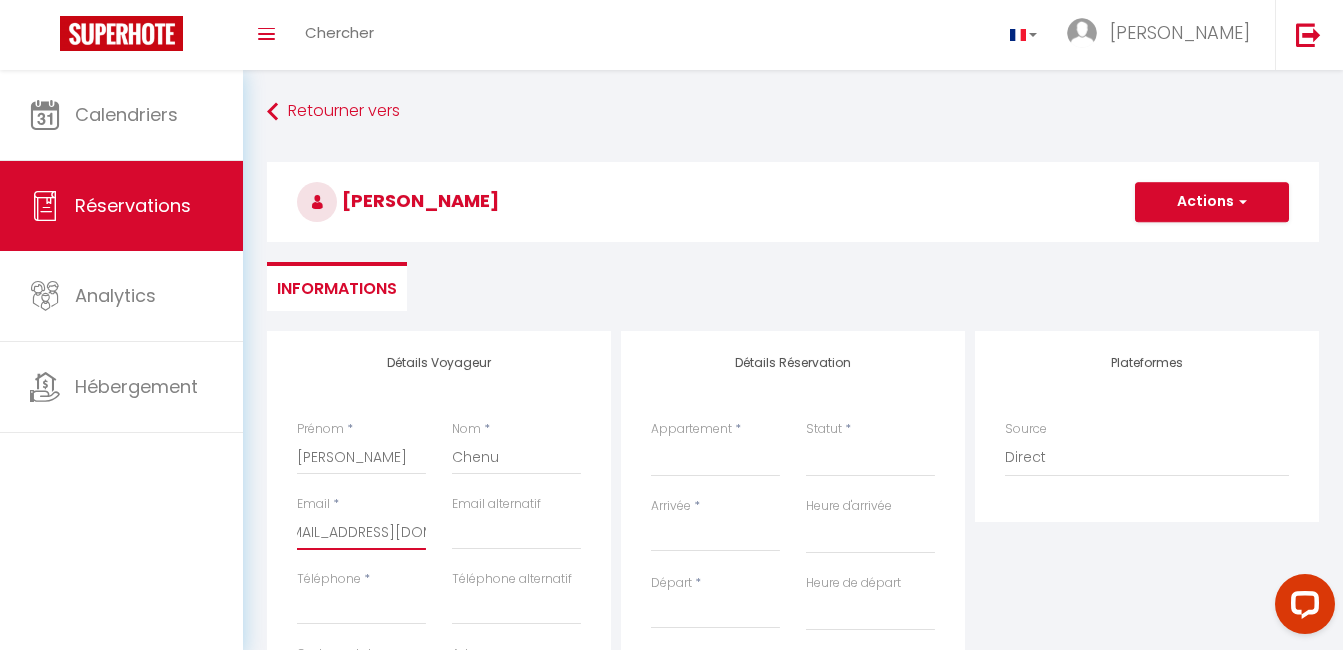 scroll, scrollTop: 0, scrollLeft: 0, axis: both 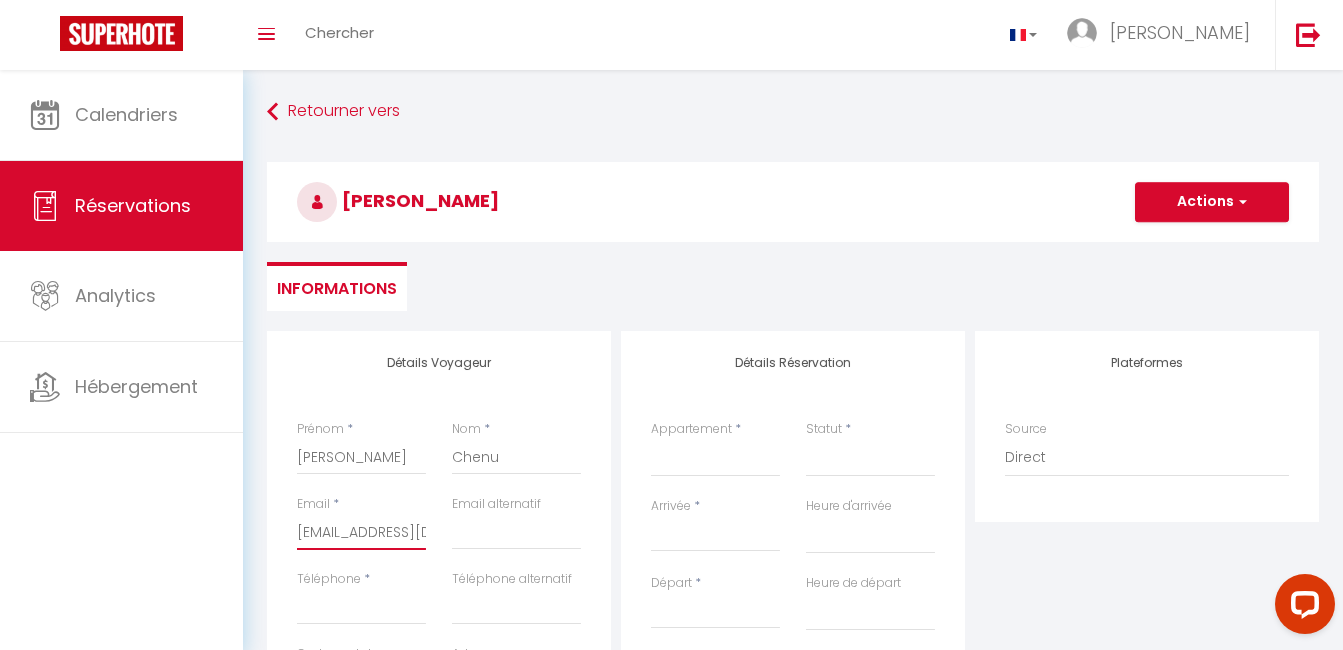 type on "[EMAIL_ADDRESS][DOMAIN_NAME]" 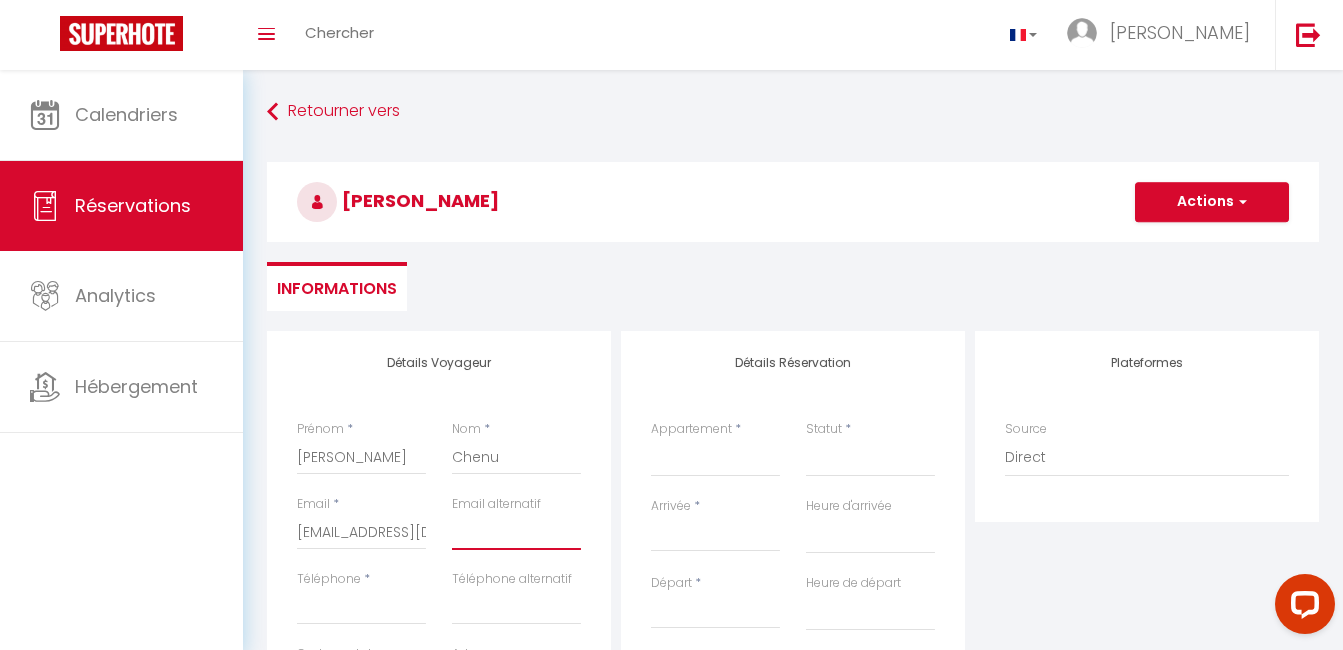 click at bounding box center (516, 532) 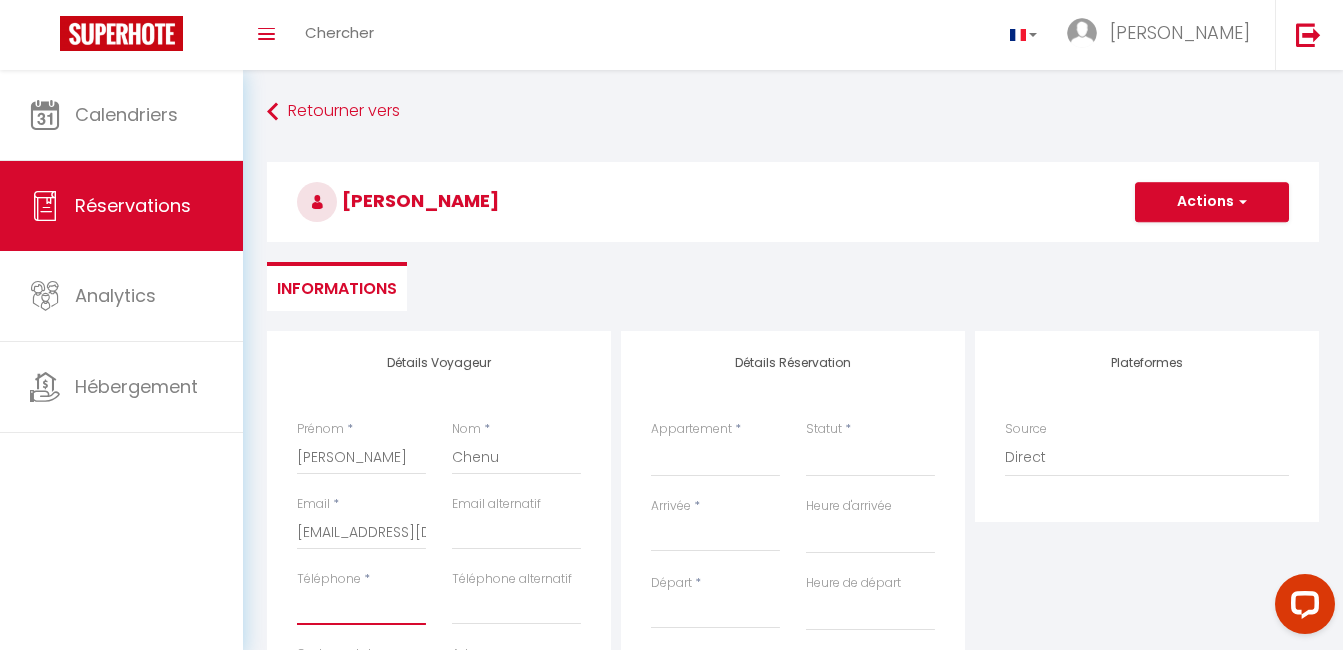 drag, startPoint x: 348, startPoint y: 606, endPoint x: 360, endPoint y: 609, distance: 12.369317 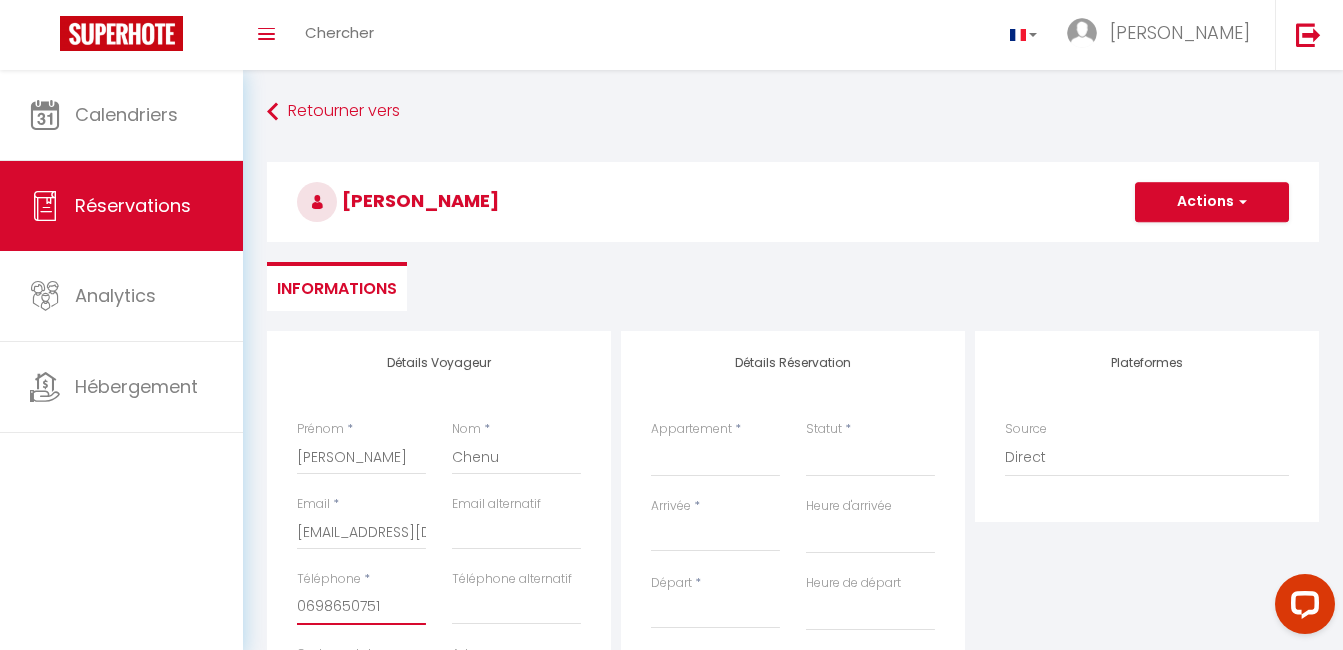 select 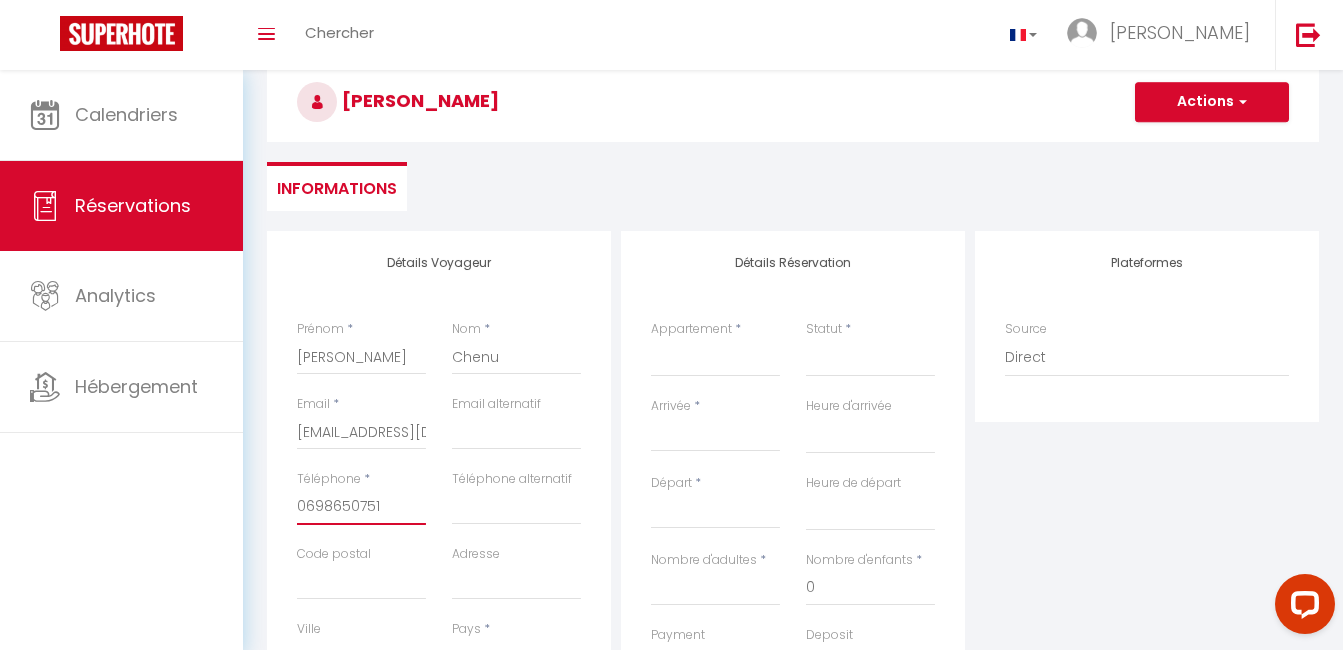 scroll, scrollTop: 200, scrollLeft: 0, axis: vertical 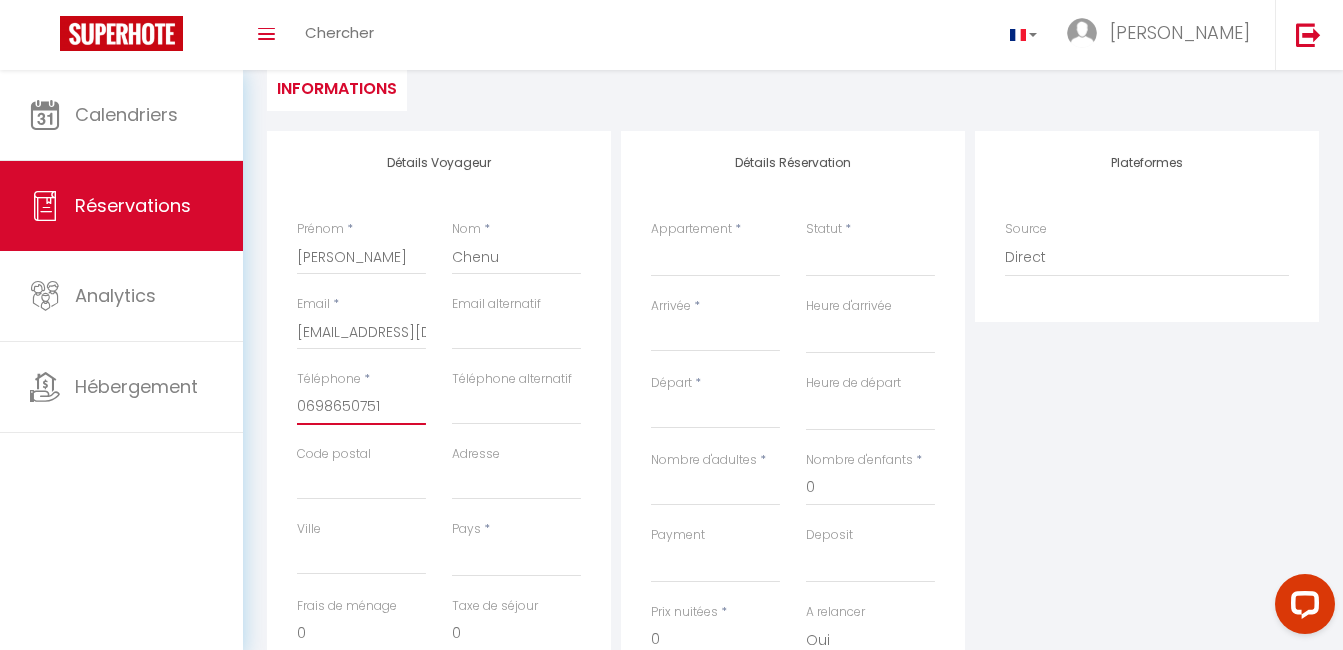 type on "0698650751" 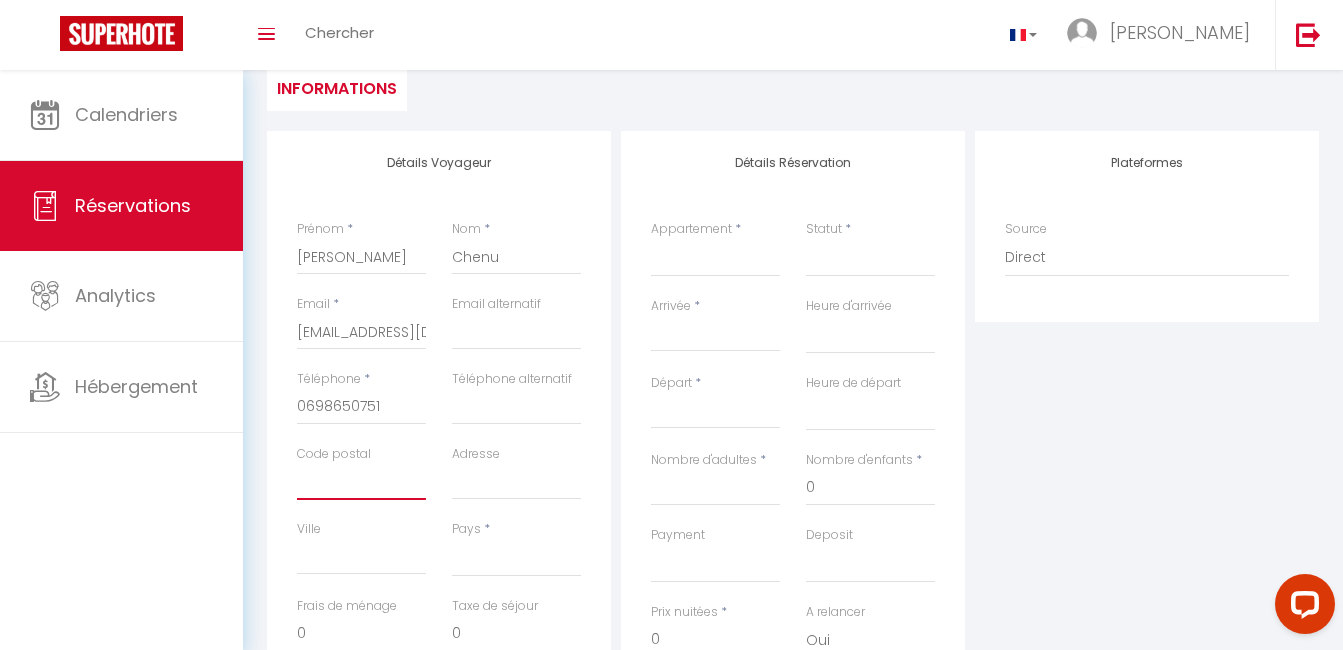click on "Code postal" at bounding box center (361, 482) 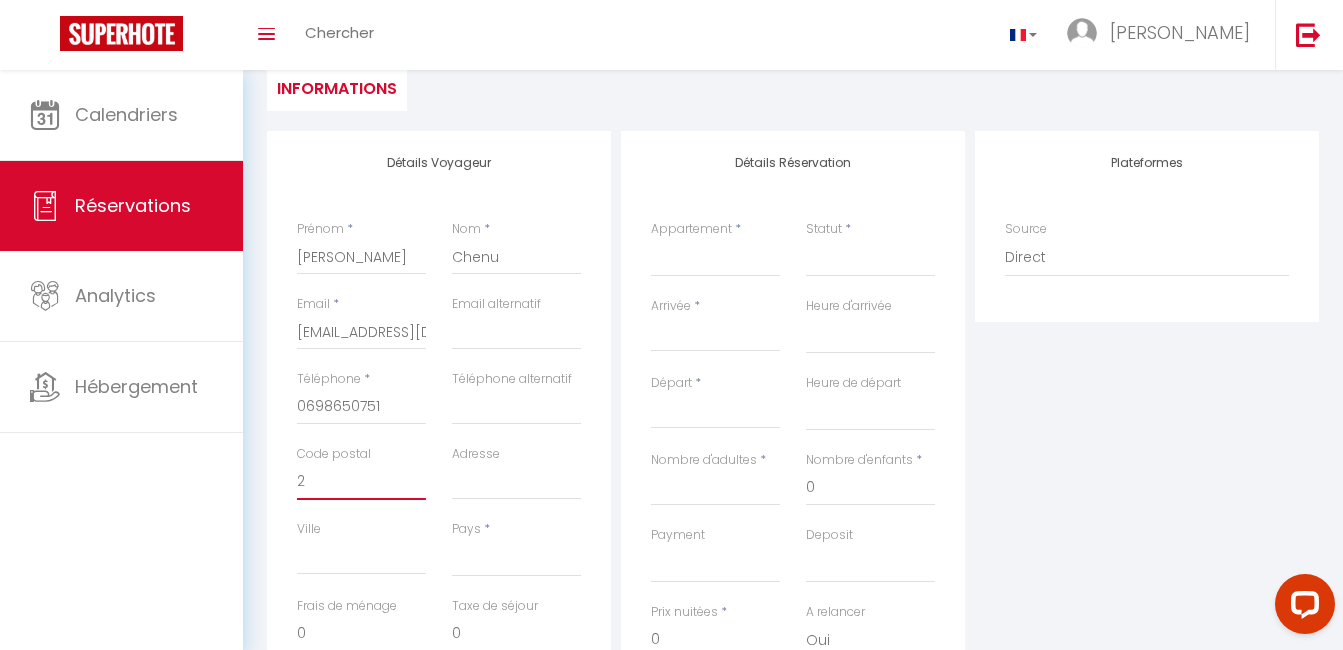 select 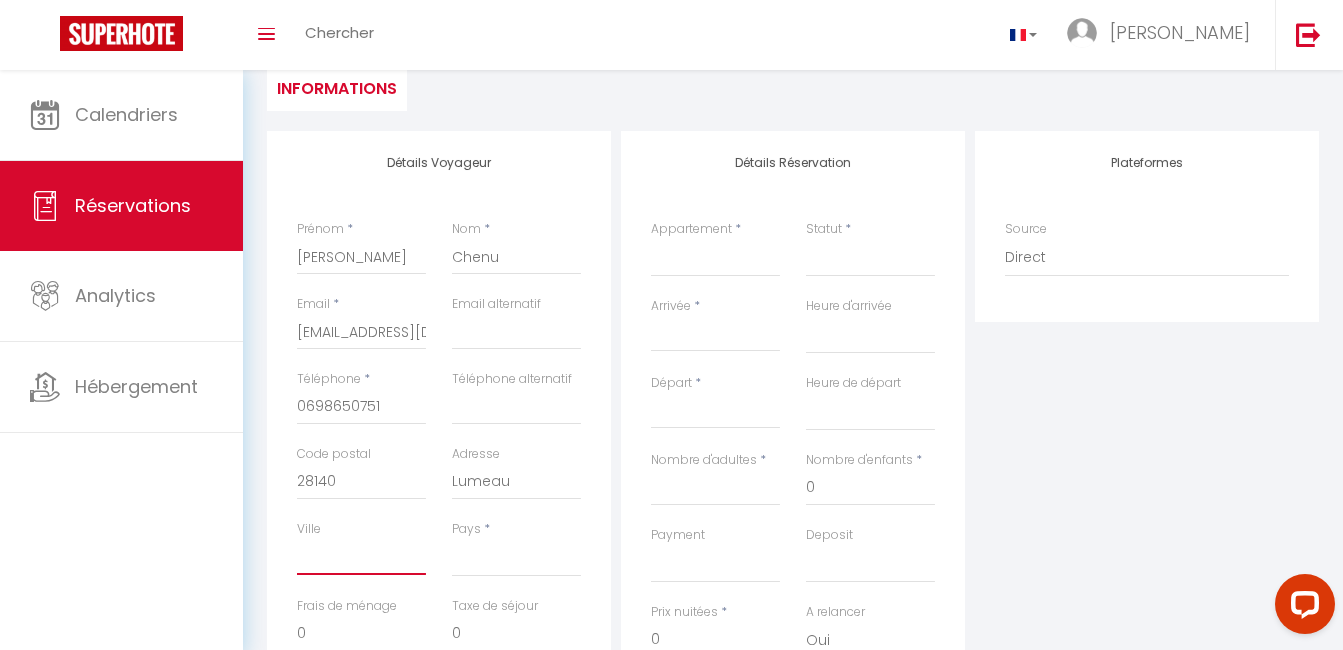 click on "Ville" at bounding box center (361, 557) 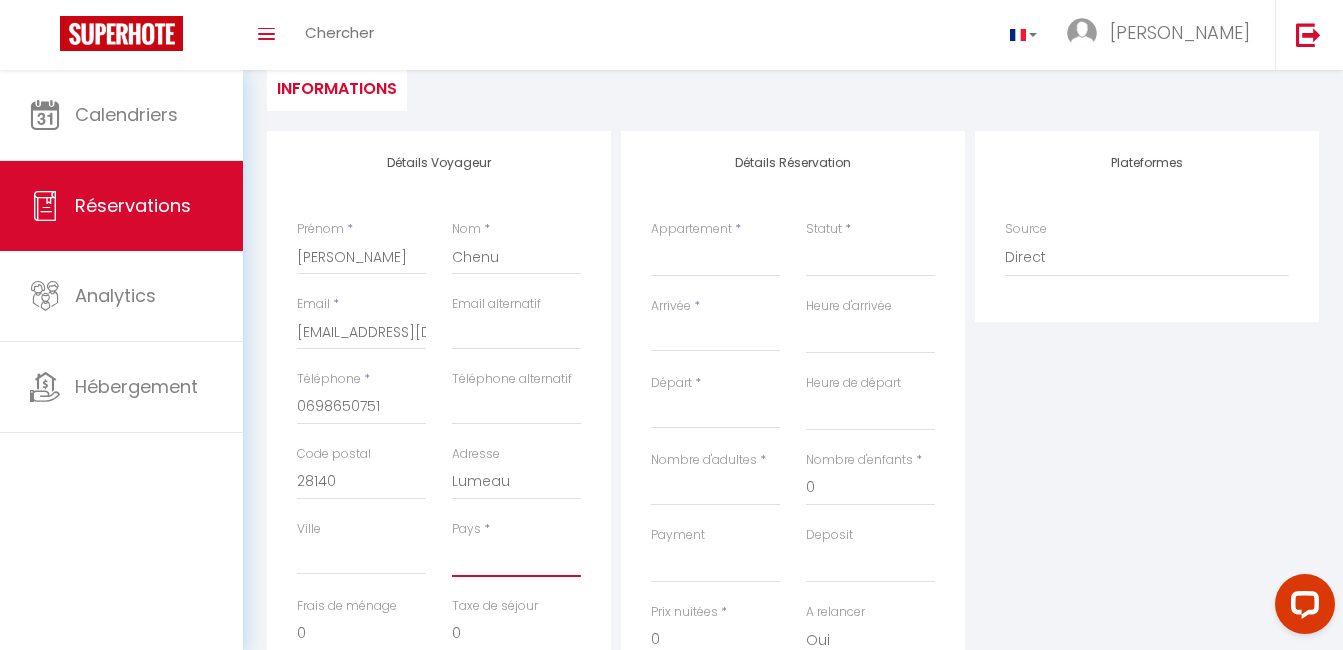 click on "[GEOGRAPHIC_DATA]
[GEOGRAPHIC_DATA]
[GEOGRAPHIC_DATA]
[GEOGRAPHIC_DATA]
[GEOGRAPHIC_DATA]
[US_STATE]
[GEOGRAPHIC_DATA]
[GEOGRAPHIC_DATA]
[GEOGRAPHIC_DATA]
[GEOGRAPHIC_DATA]
[GEOGRAPHIC_DATA]
[GEOGRAPHIC_DATA]
[GEOGRAPHIC_DATA]
[GEOGRAPHIC_DATA]
[GEOGRAPHIC_DATA]
[GEOGRAPHIC_DATA]
[GEOGRAPHIC_DATA]
[GEOGRAPHIC_DATA]
[GEOGRAPHIC_DATA]
[GEOGRAPHIC_DATA]
[GEOGRAPHIC_DATA]
[GEOGRAPHIC_DATA]
[GEOGRAPHIC_DATA]
[GEOGRAPHIC_DATA]" at bounding box center (516, 558) 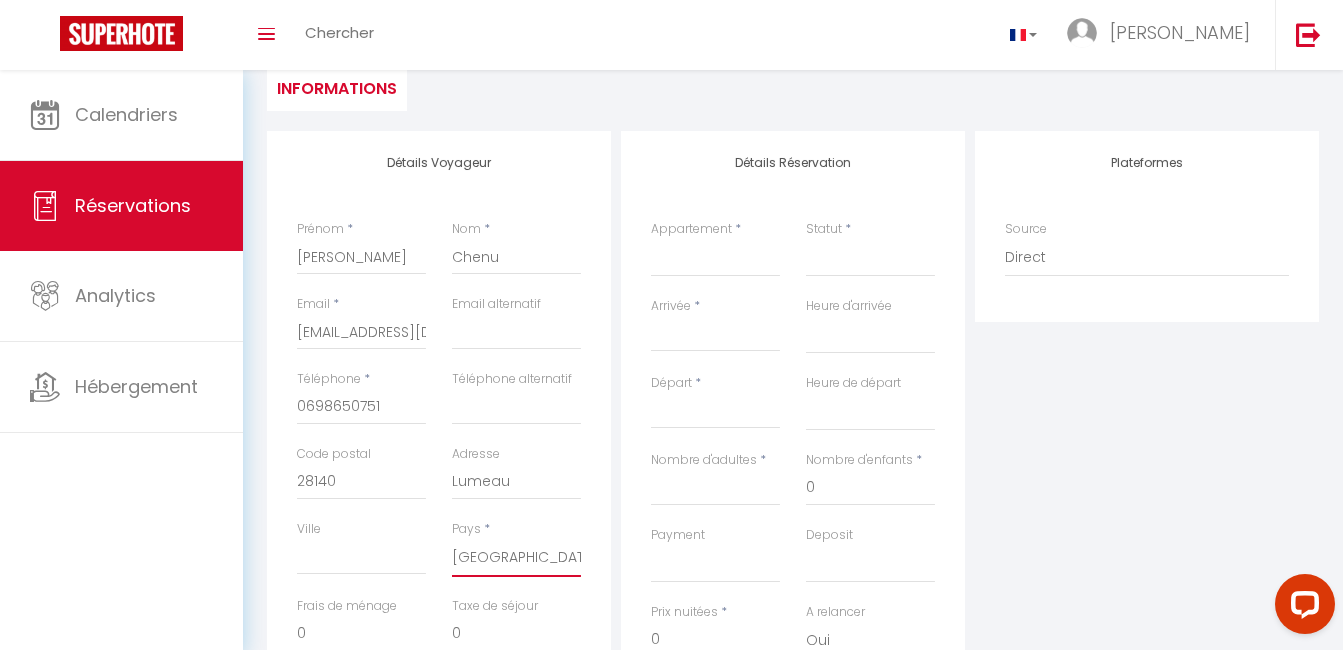 scroll, scrollTop: 400, scrollLeft: 0, axis: vertical 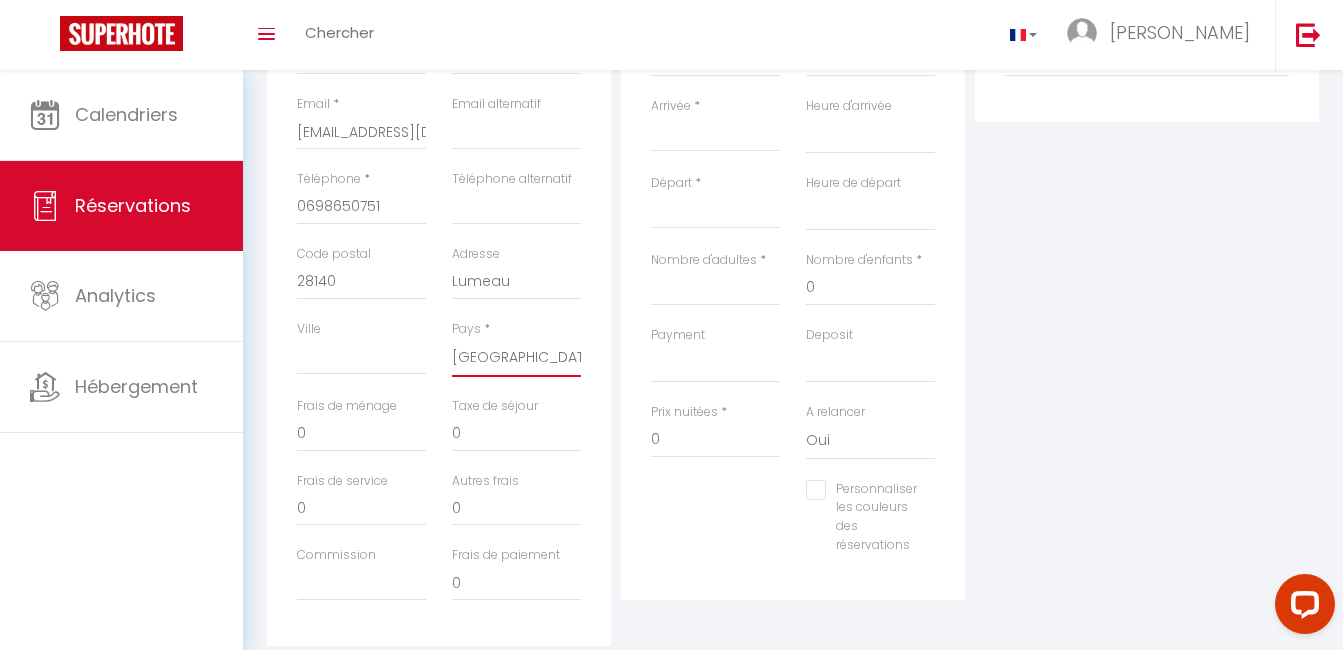 click on "[GEOGRAPHIC_DATA]
[GEOGRAPHIC_DATA]
[GEOGRAPHIC_DATA]
[GEOGRAPHIC_DATA]
[GEOGRAPHIC_DATA]
[US_STATE]
[GEOGRAPHIC_DATA]
[GEOGRAPHIC_DATA]
[GEOGRAPHIC_DATA]
[GEOGRAPHIC_DATA]
[GEOGRAPHIC_DATA]
[GEOGRAPHIC_DATA]
[GEOGRAPHIC_DATA]
[GEOGRAPHIC_DATA]
[GEOGRAPHIC_DATA]
[GEOGRAPHIC_DATA]
[GEOGRAPHIC_DATA]
[GEOGRAPHIC_DATA]
[GEOGRAPHIC_DATA]
[GEOGRAPHIC_DATA]
[GEOGRAPHIC_DATA]
[GEOGRAPHIC_DATA]
[GEOGRAPHIC_DATA]
[GEOGRAPHIC_DATA]" at bounding box center (516, 358) 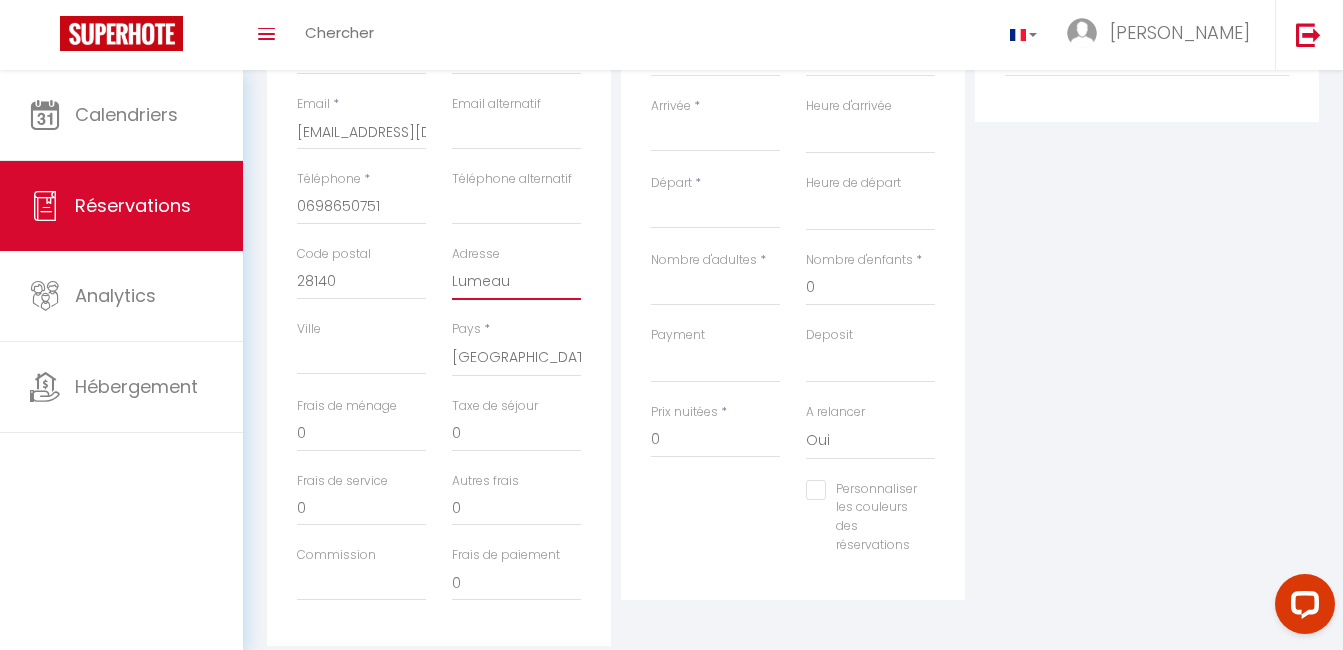 click on "Lumeau" at bounding box center [516, 282] 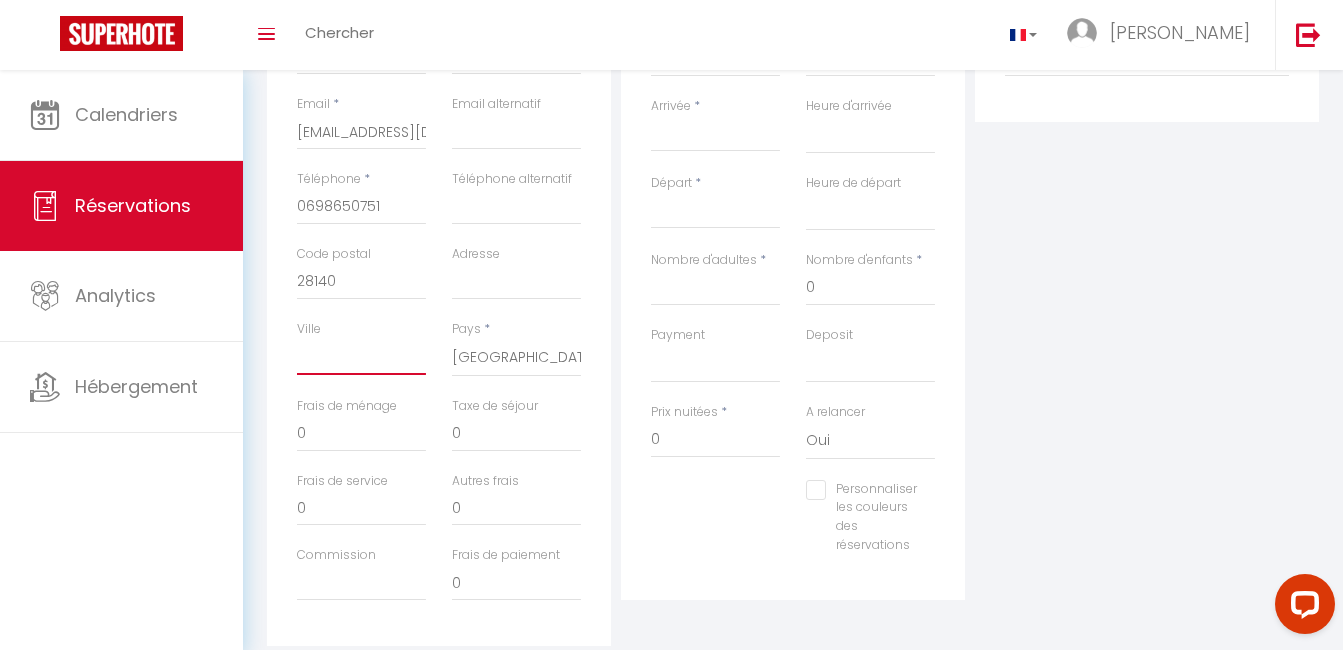 click on "Ville" at bounding box center [361, 357] 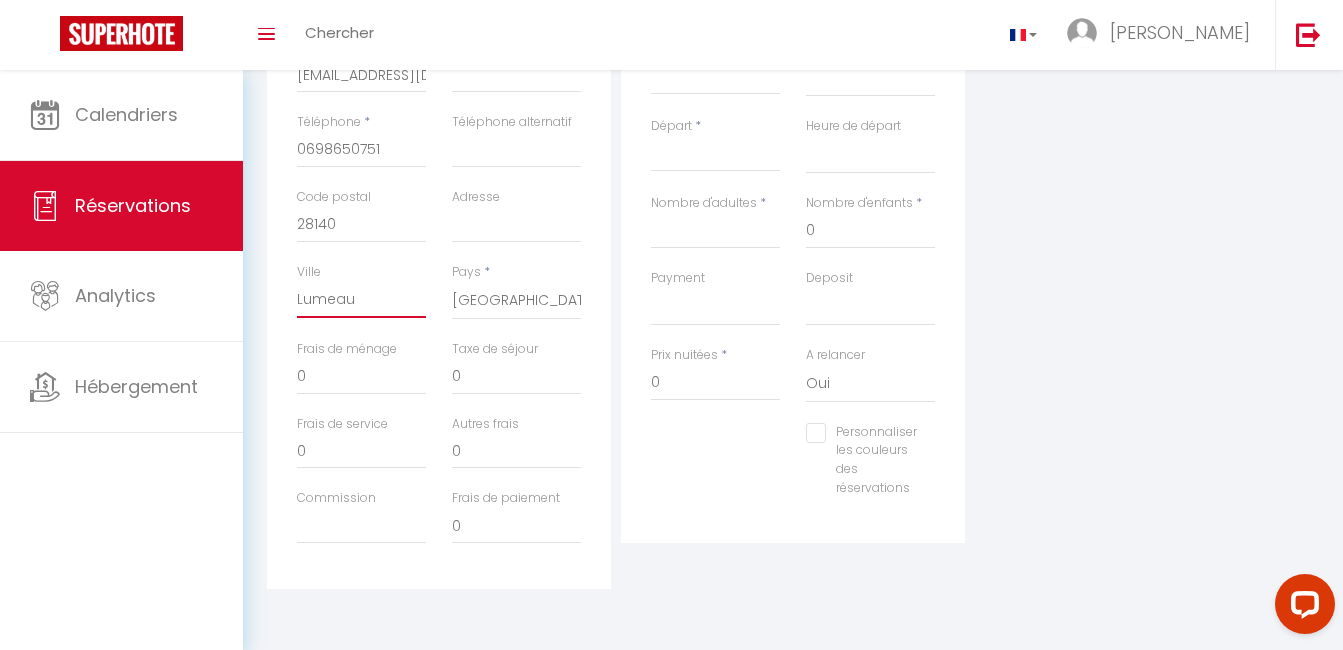 scroll, scrollTop: 157, scrollLeft: 0, axis: vertical 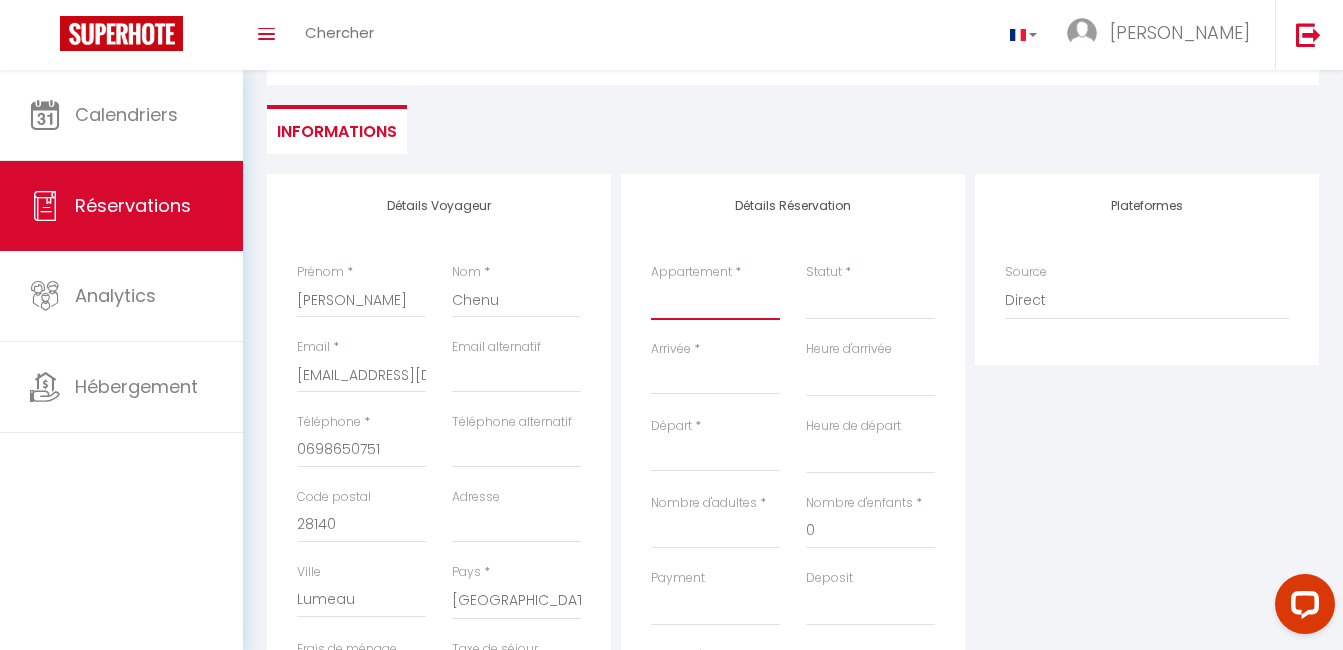 click on "ღ Le P'tit Coin de Ré • Alaume Avec [PERSON_NAME] & Parking" at bounding box center (715, 301) 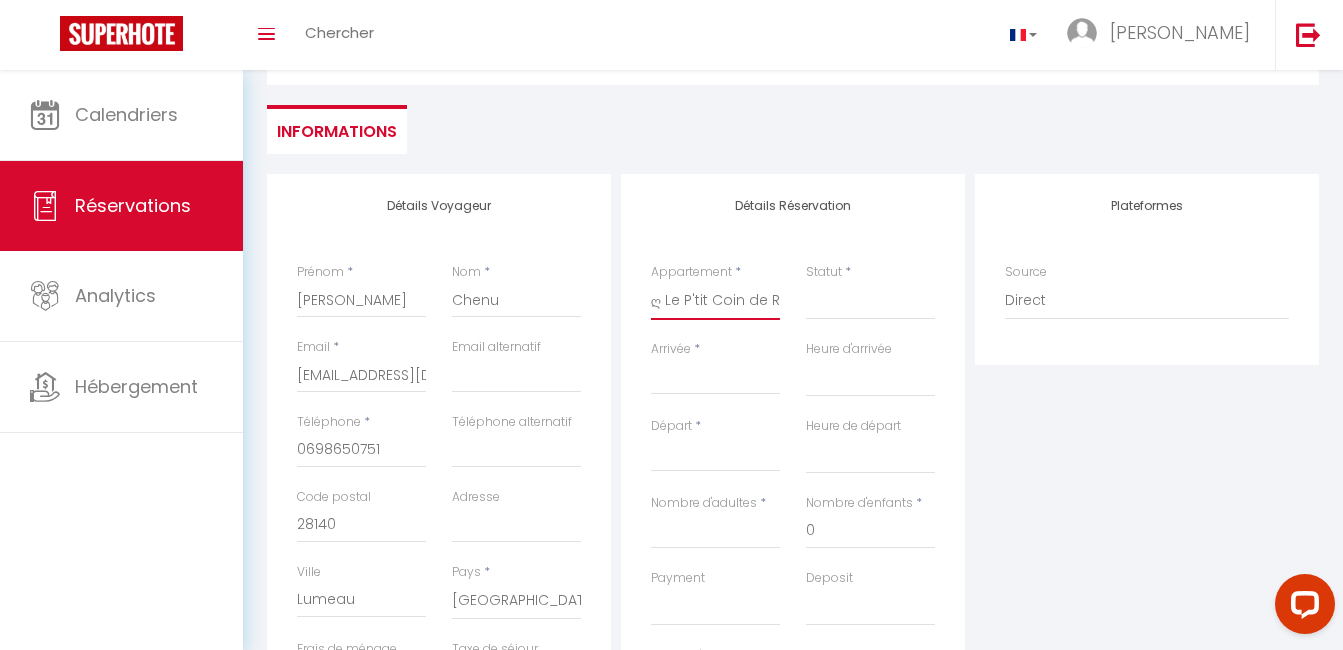 click on "ღ Le P'tit Coin de Ré • Alaume Avec [PERSON_NAME] & Parking" at bounding box center [715, 301] 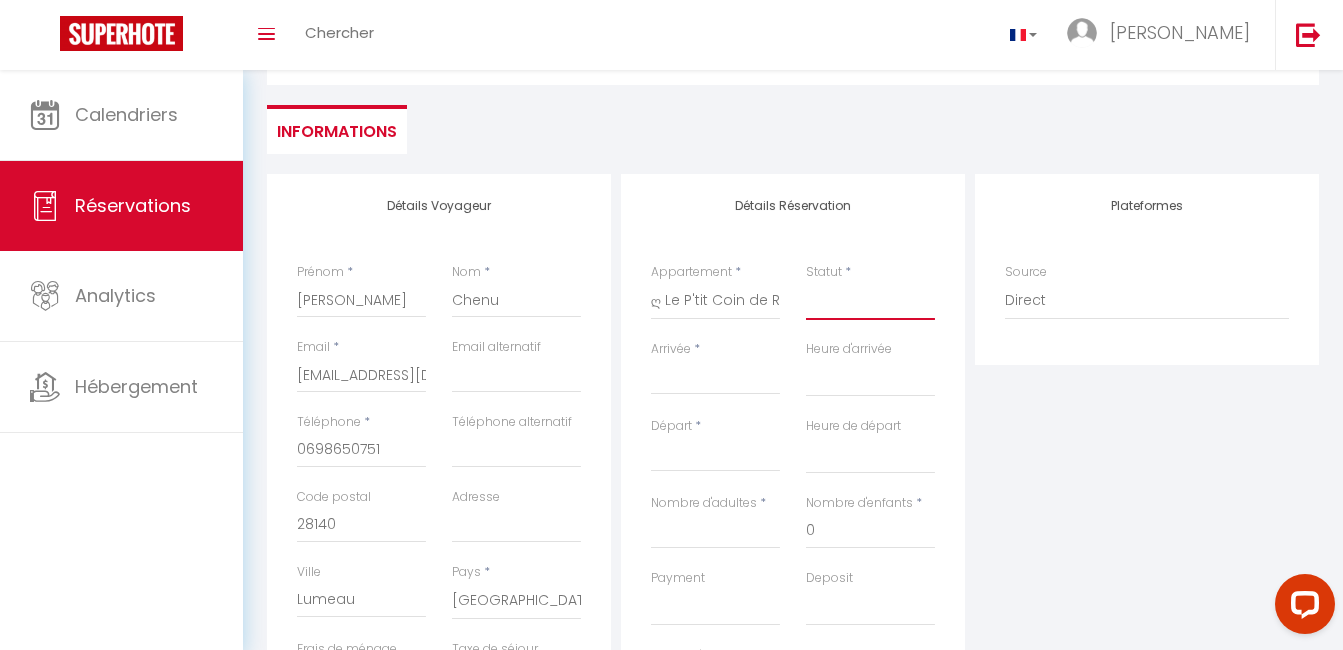 click on "Confirmé Non Confirmé [PERSON_NAME] par le voyageur No Show Request" at bounding box center (870, 301) 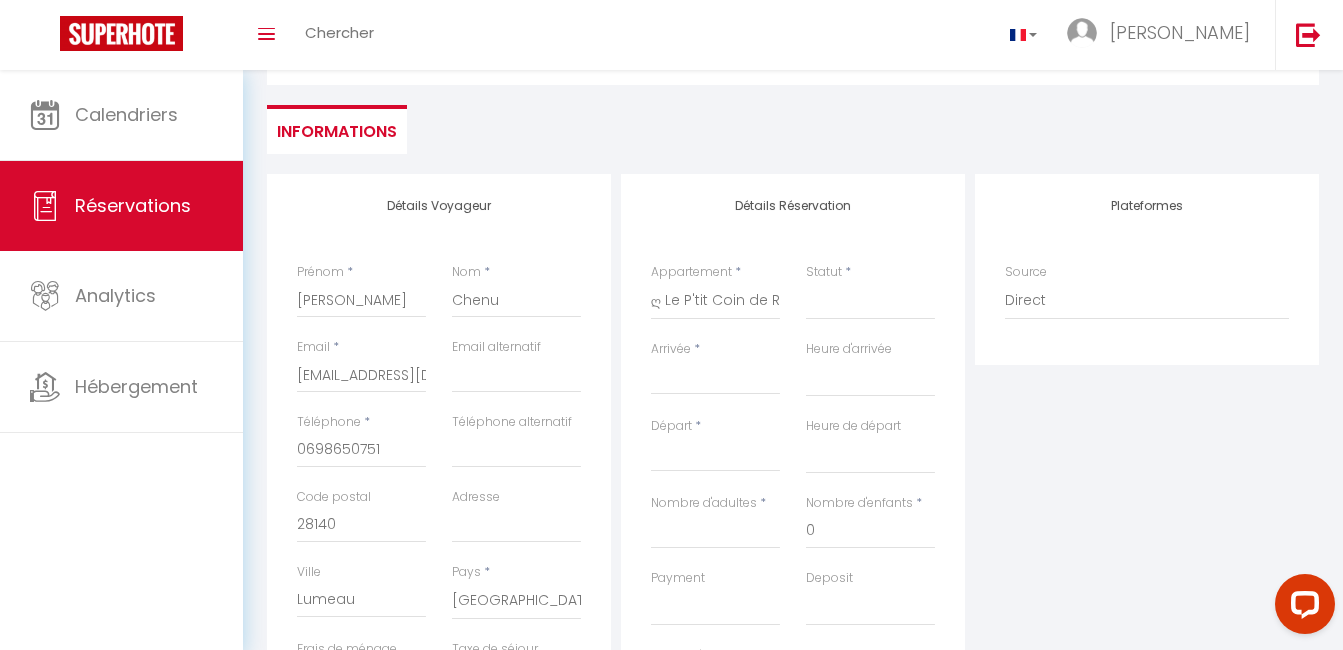 click on "Arrivée" at bounding box center [715, 379] 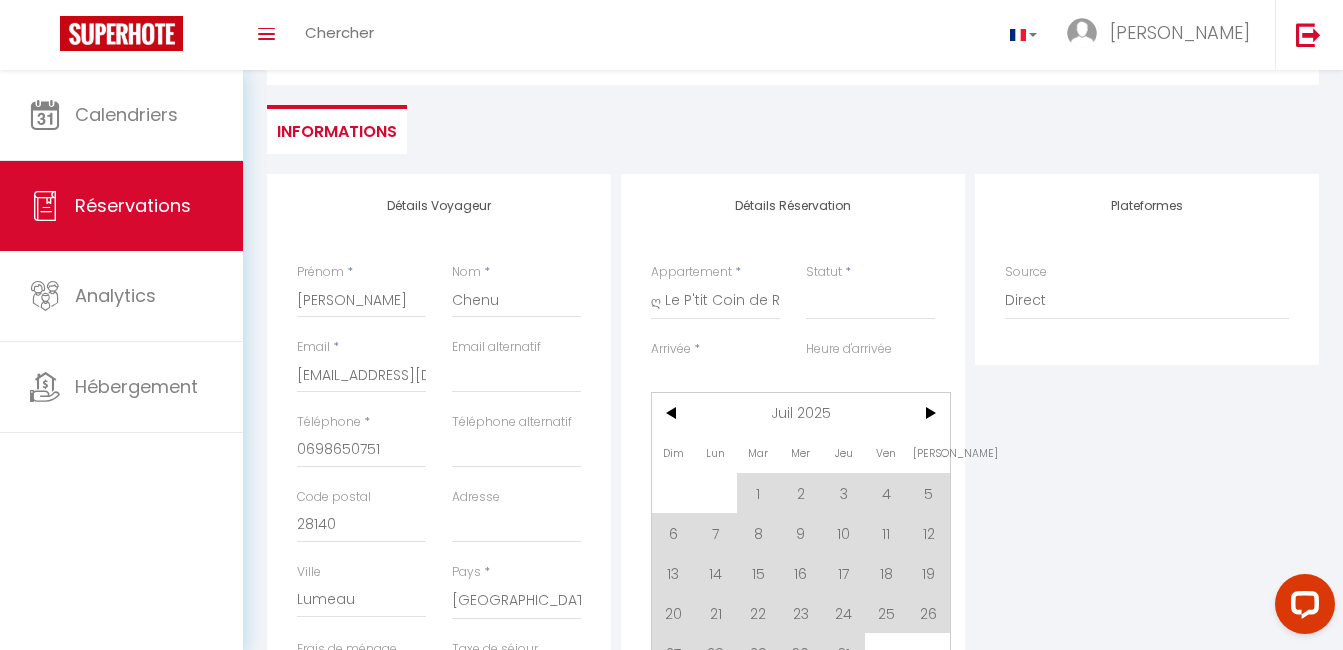 click on "Arrivée" at bounding box center [715, 379] 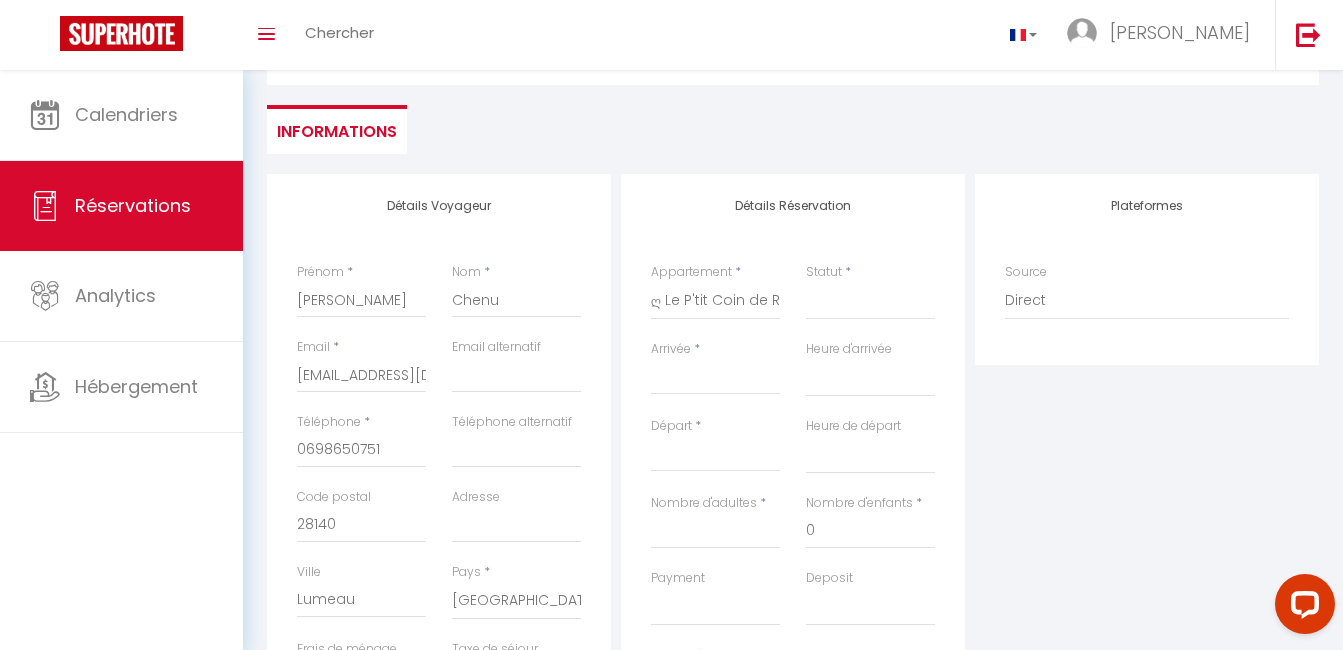 click on "Arrivée" at bounding box center [715, 379] 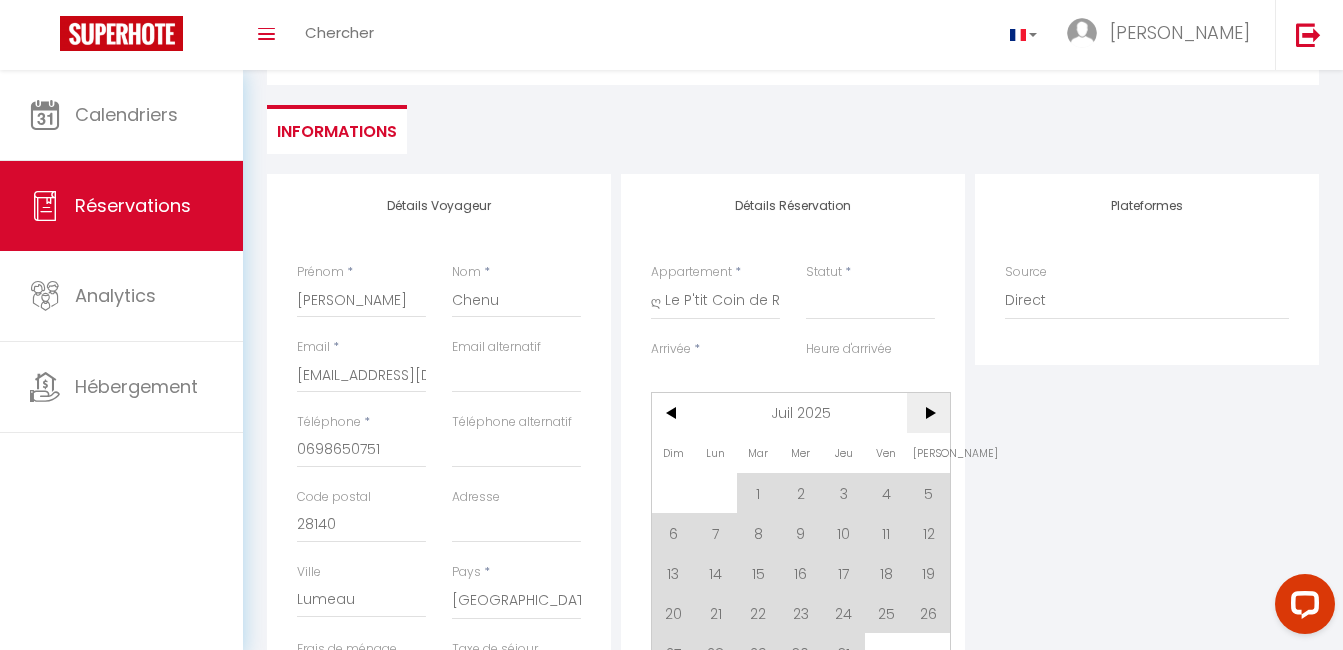 click on ">" at bounding box center (928, 413) 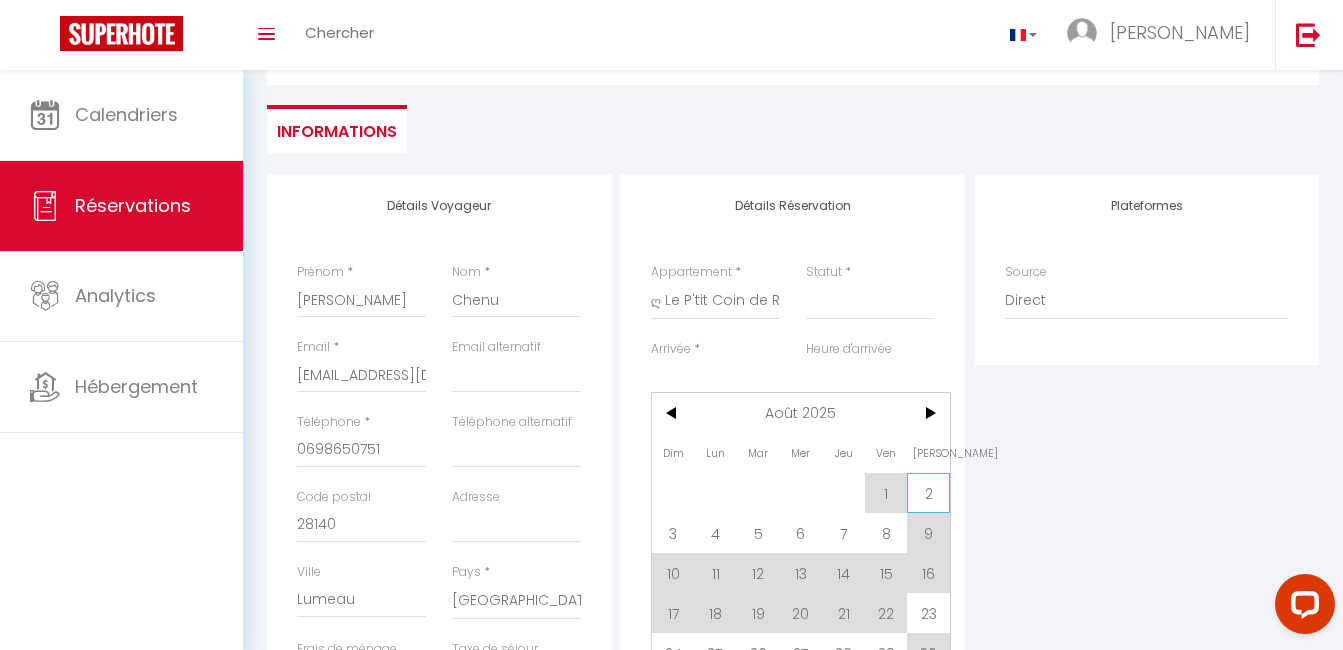 click on "2" at bounding box center [928, 493] 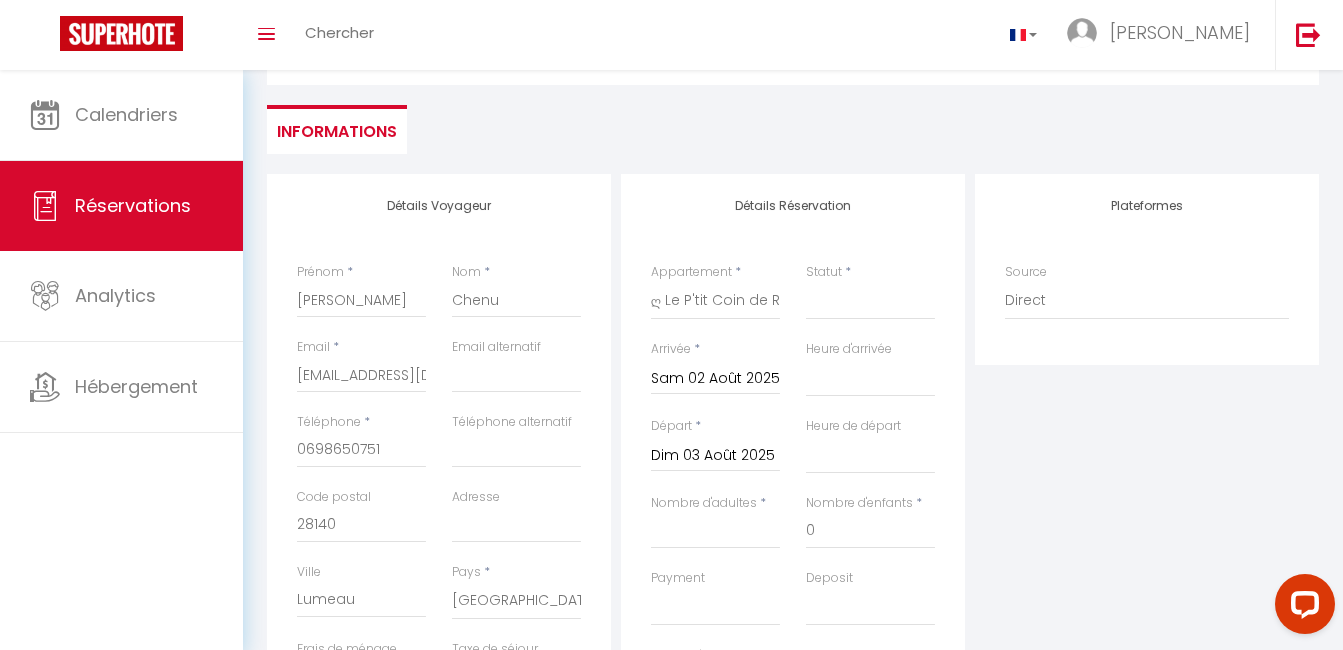 click on "Dim 03 Août 2025" at bounding box center (715, 456) 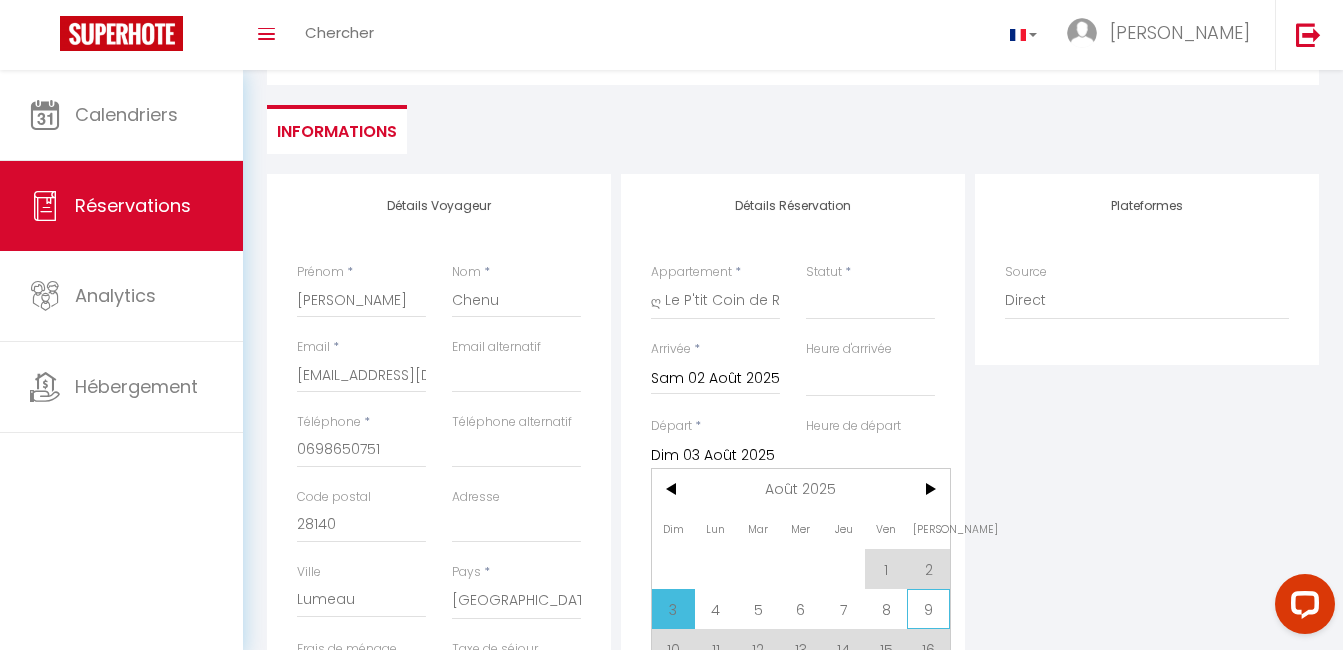 click on "9" at bounding box center [928, 609] 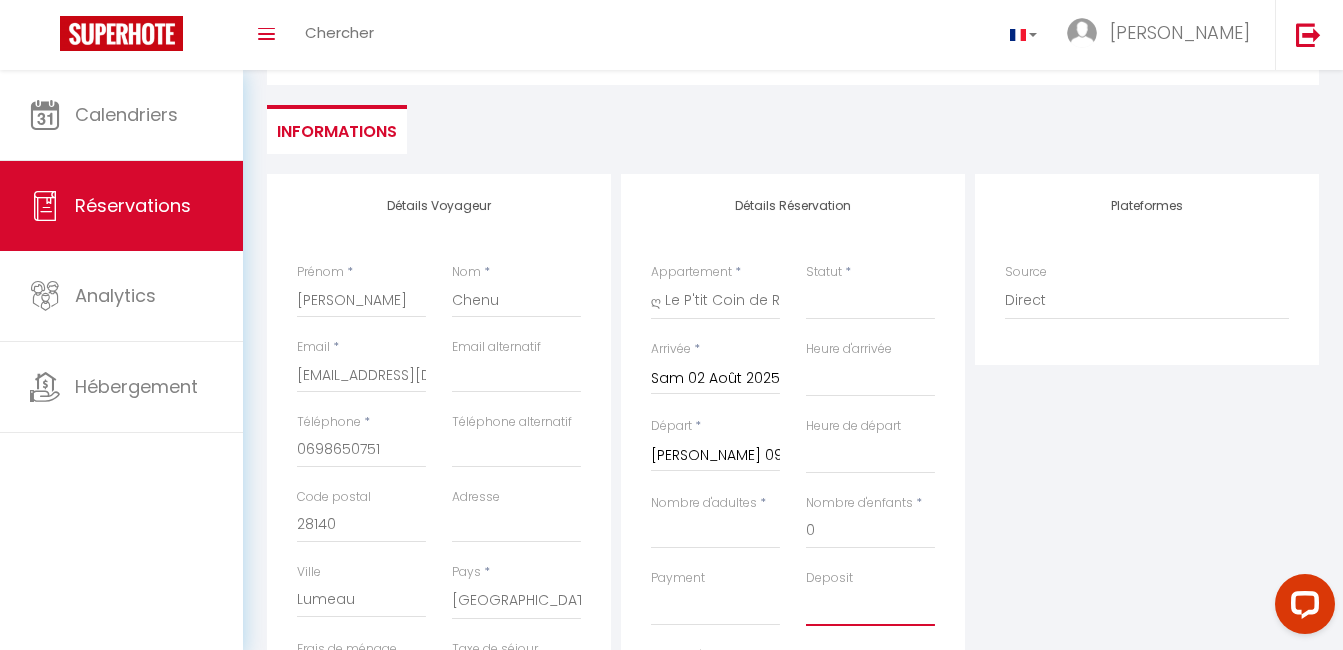 click on "OK   KO" at bounding box center [870, 607] 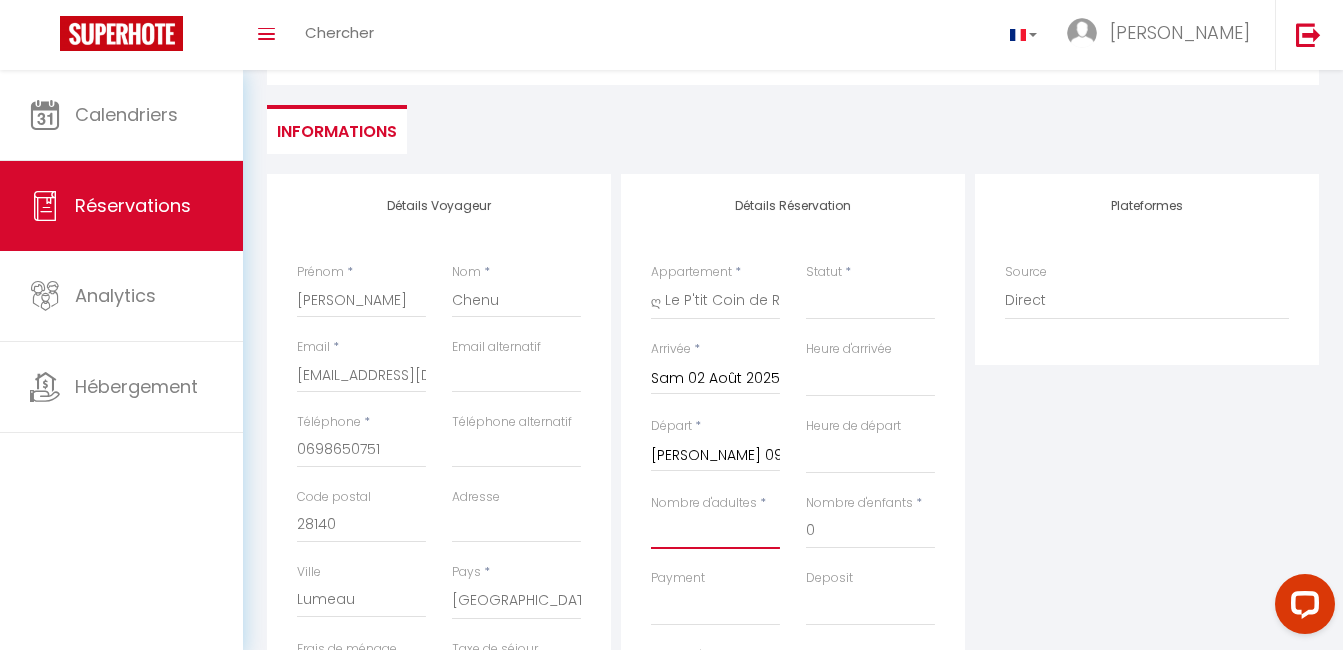 click on "Nombre d'adultes" at bounding box center [715, 531] 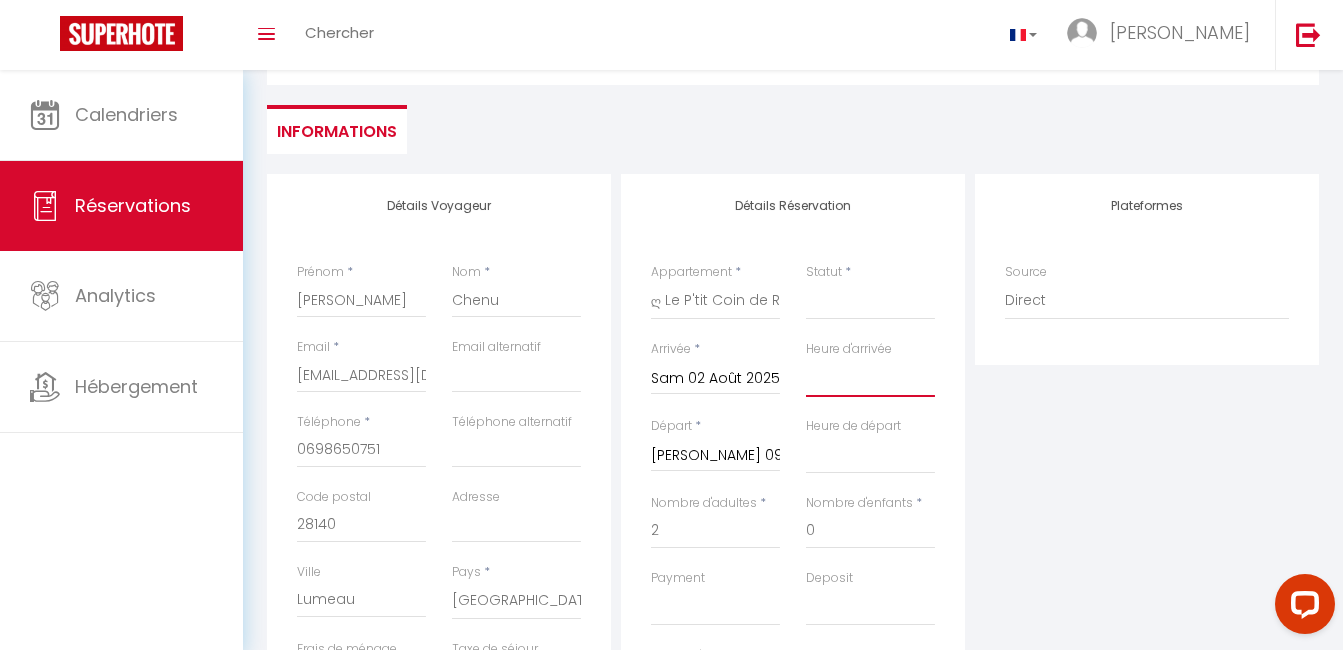 click on "00:00 00:30 01:00 01:30 02:00 02:30 03:00 03:30 04:00 04:30 05:00 05:30 06:00 06:30 07:00 07:30 08:00 08:30 09:00 09:30 10:00 10:30 11:00 11:30 12:00 12:30 13:00 13:30 14:00 14:30 15:00 15:30 16:00 16:30 17:00 17:30 18:00 18:30 19:00 19:30 20:00 20:30 21:00 21:30 22:00 22:30 23:00 23:30" at bounding box center [870, 378] 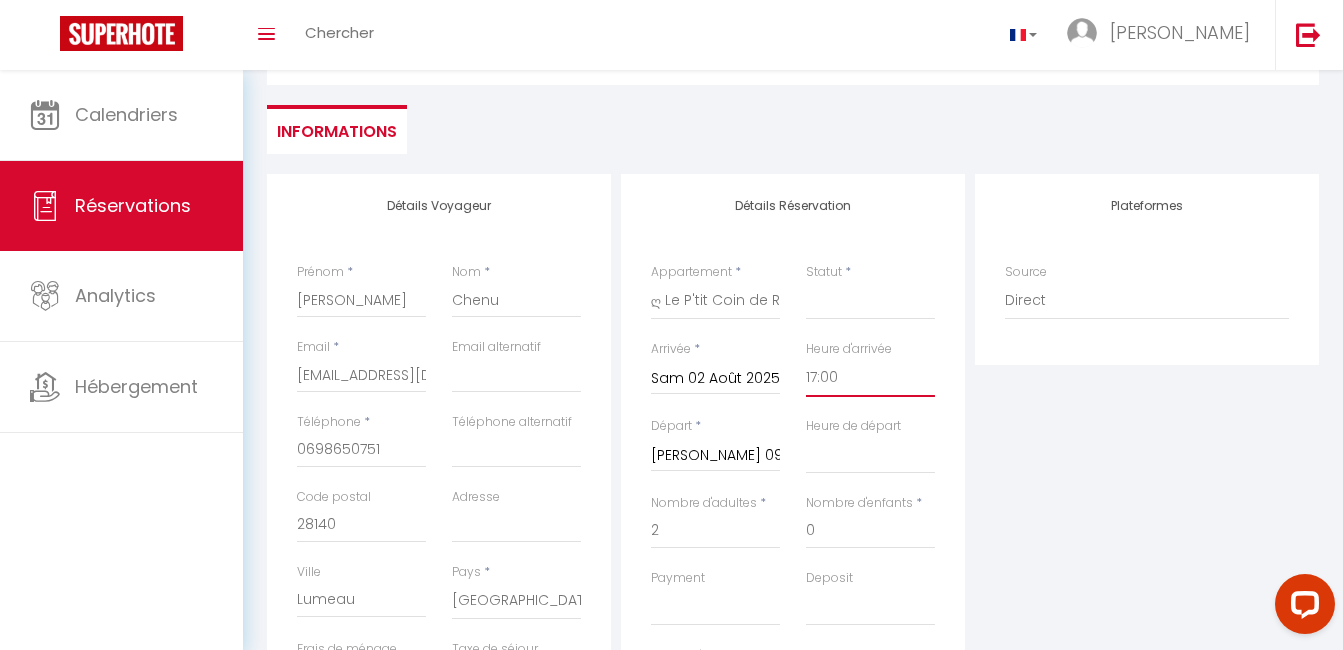 click on "00:00 00:30 01:00 01:30 02:00 02:30 03:00 03:30 04:00 04:30 05:00 05:30 06:00 06:30 07:00 07:30 08:00 08:30 09:00 09:30 10:00 10:30 11:00 11:30 12:00 12:30 13:00 13:30 14:00 14:30 15:00 15:30 16:00 16:30 17:00 17:30 18:00 18:30 19:00 19:30 20:00 20:30 21:00 21:30 22:00 22:30 23:00 23:30" at bounding box center (870, 378) 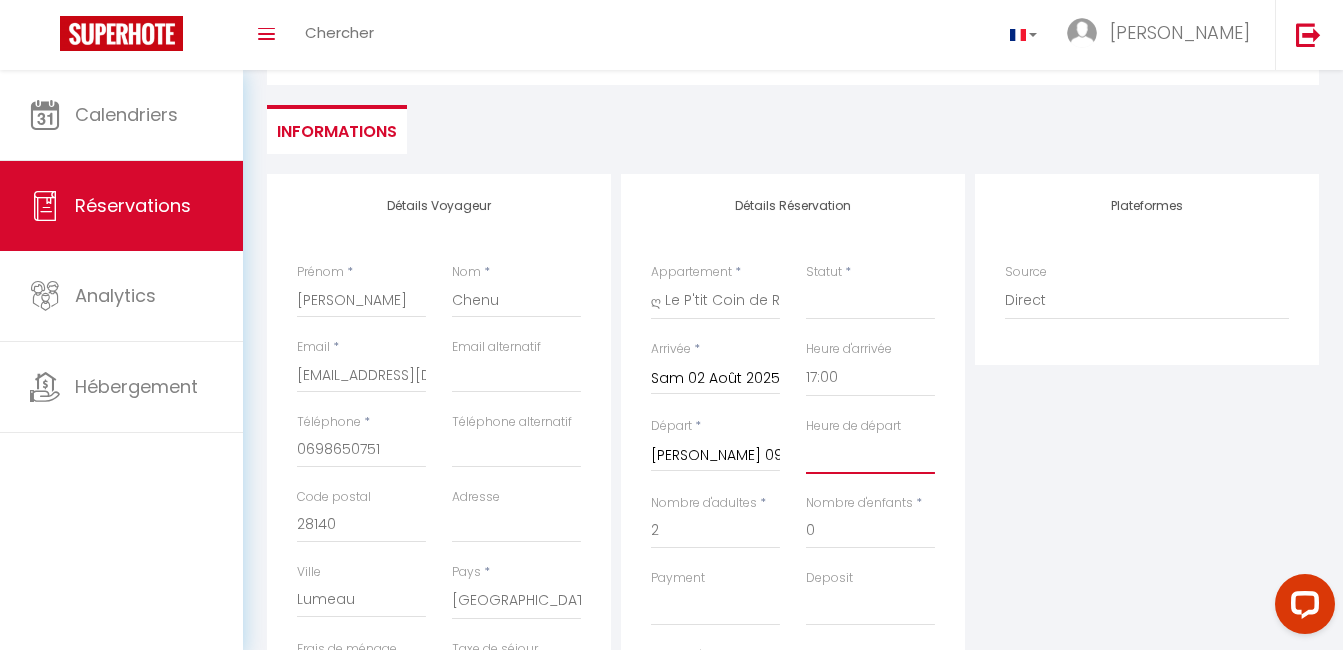 click on "00:00 00:30 01:00 01:30 02:00 02:30 03:00 03:30 04:00 04:30 05:00 05:30 06:00 06:30 07:00 07:30 08:00 08:30 09:00 09:30 10:00 10:30 11:00 11:30 12:00 12:30 13:00 13:30 14:00 14:30 15:00 15:30 16:00 16:30 17:00 17:30 18:00 18:30 19:00 19:30 20:00 20:30 21:00 21:30 22:00 22:30 23:00 23:30" at bounding box center [870, 455] 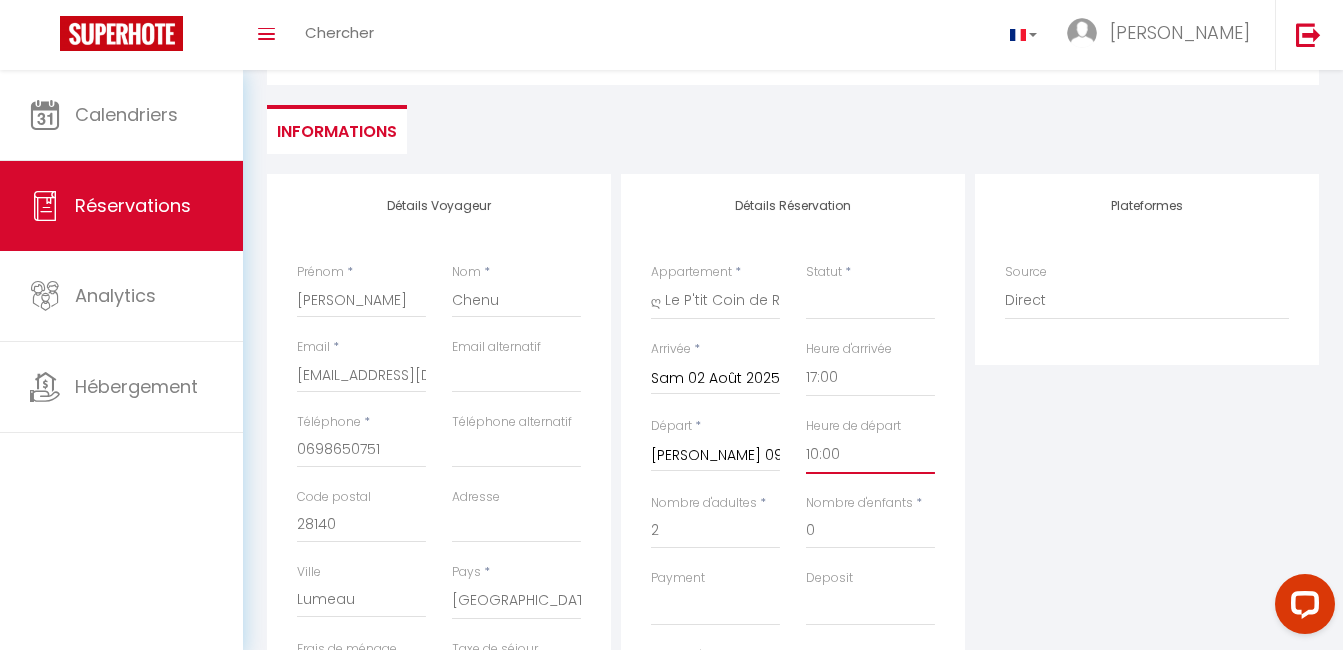 click on "00:00 00:30 01:00 01:30 02:00 02:30 03:00 03:30 04:00 04:30 05:00 05:30 06:00 06:30 07:00 07:30 08:00 08:30 09:00 09:30 10:00 10:30 11:00 11:30 12:00 12:30 13:00 13:30 14:00 14:30 15:00 15:30 16:00 16:30 17:00 17:30 18:00 18:30 19:00 19:30 20:00 20:30 21:00 21:30 22:00 22:30 23:00 23:30" at bounding box center (870, 455) 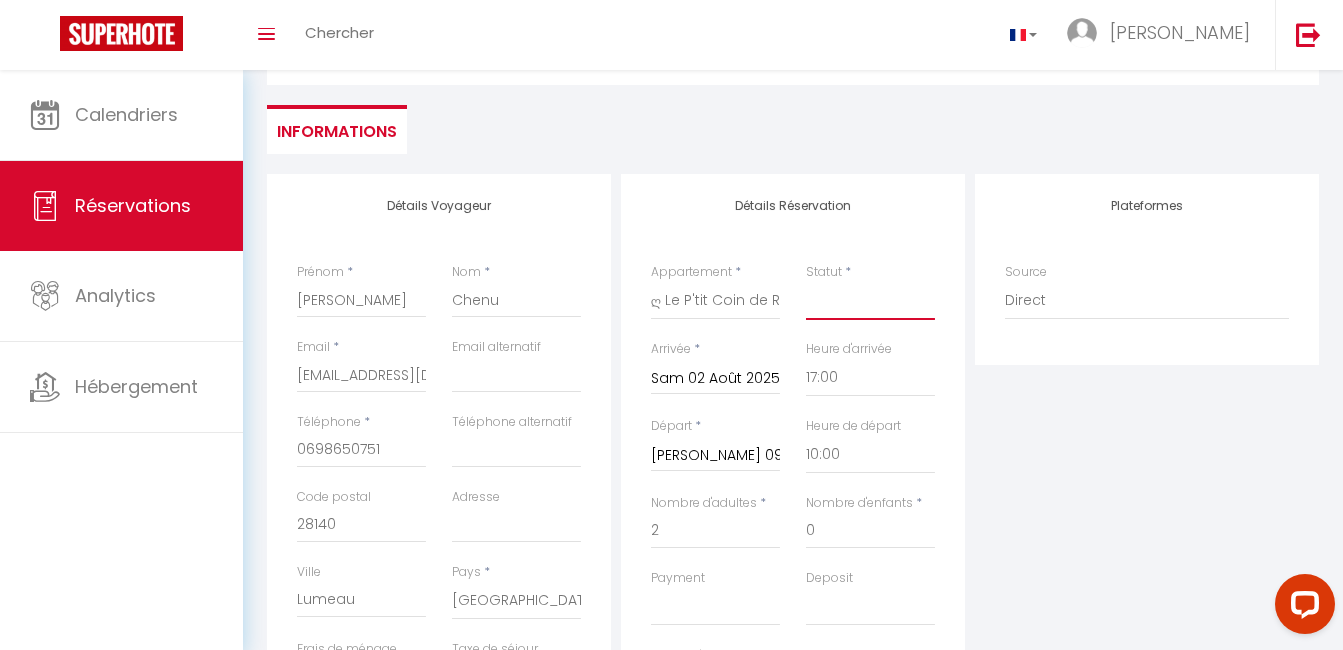 click on "Confirmé Non Confirmé [PERSON_NAME] par le voyageur No Show Request" at bounding box center (870, 301) 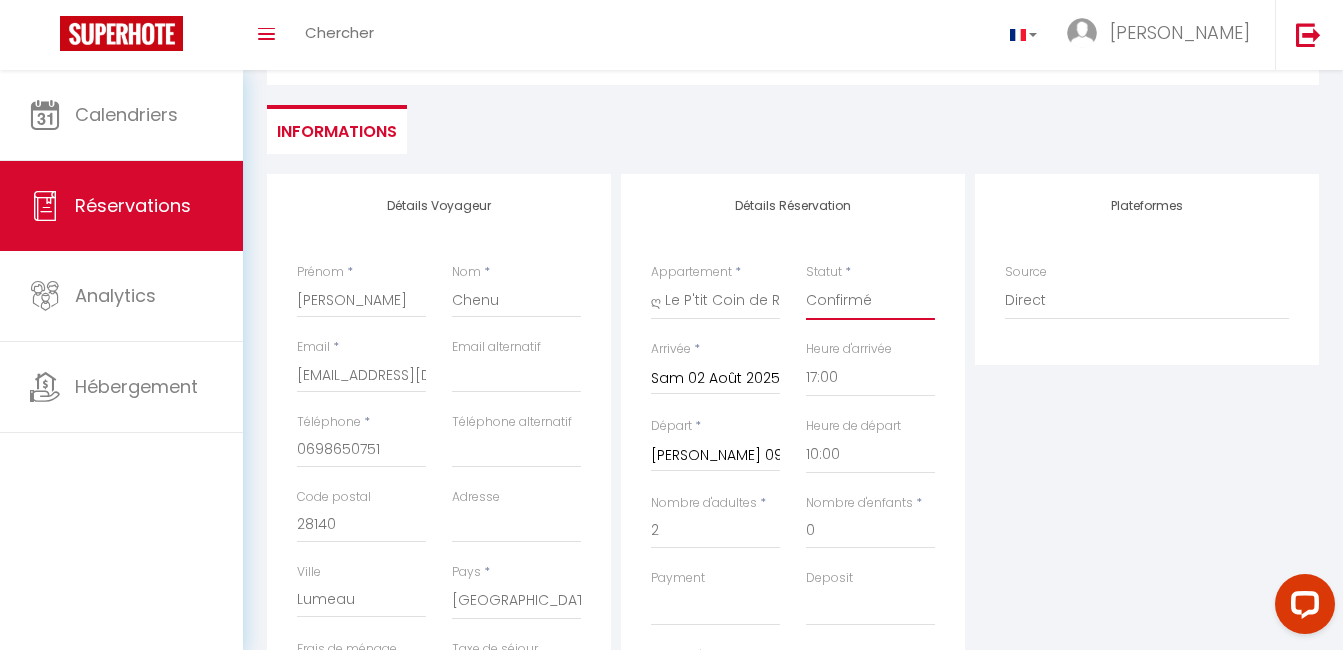 click on "Confirmé Non Confirmé [PERSON_NAME] par le voyageur No Show Request" at bounding box center (870, 301) 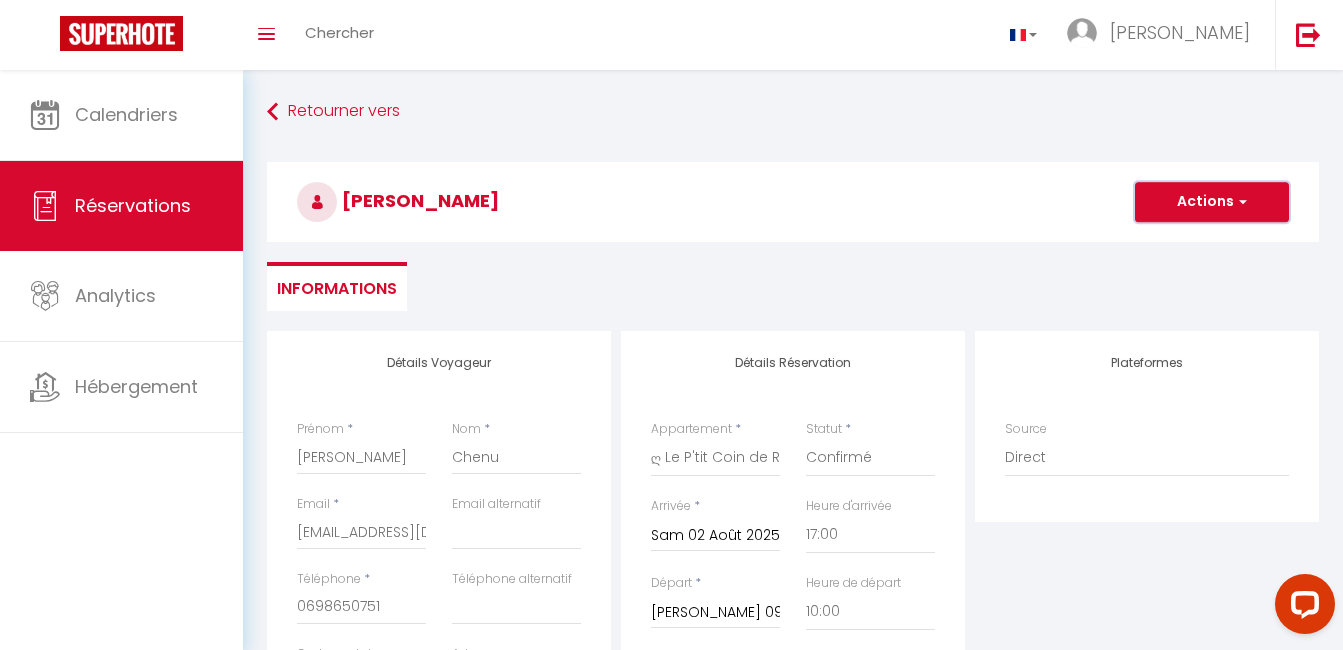 click on "Actions" at bounding box center (1212, 202) 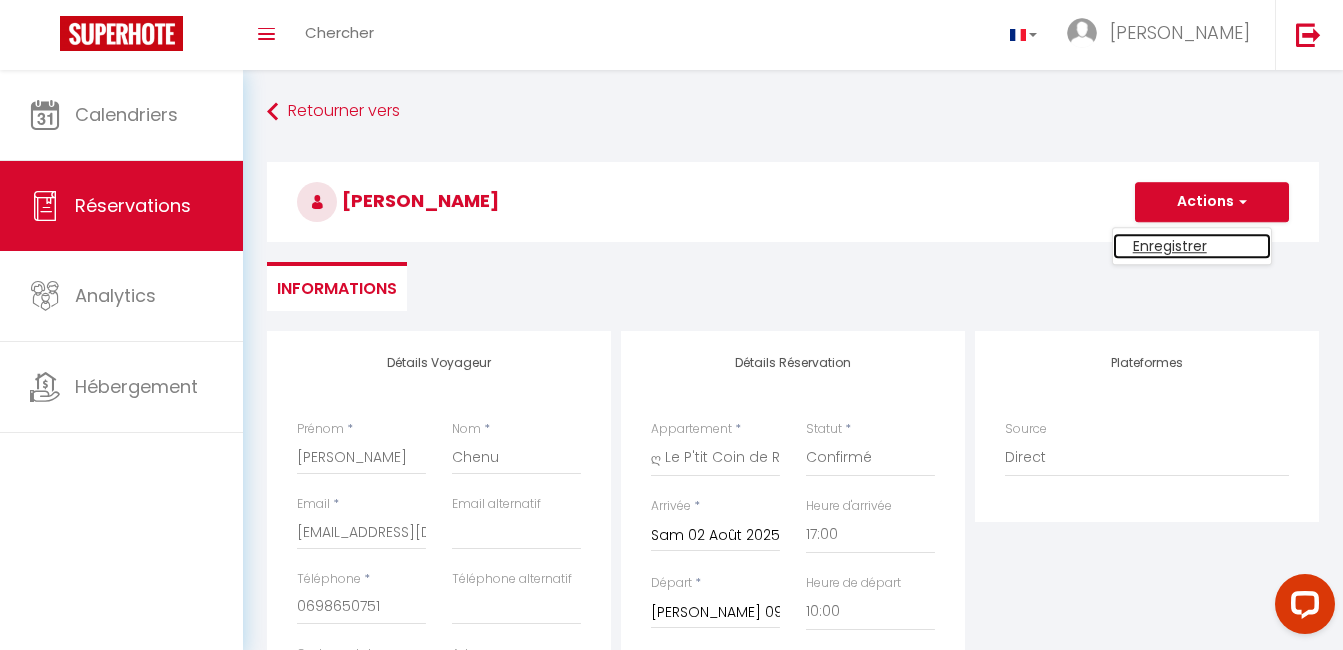 click on "Enregistrer" at bounding box center (1192, 246) 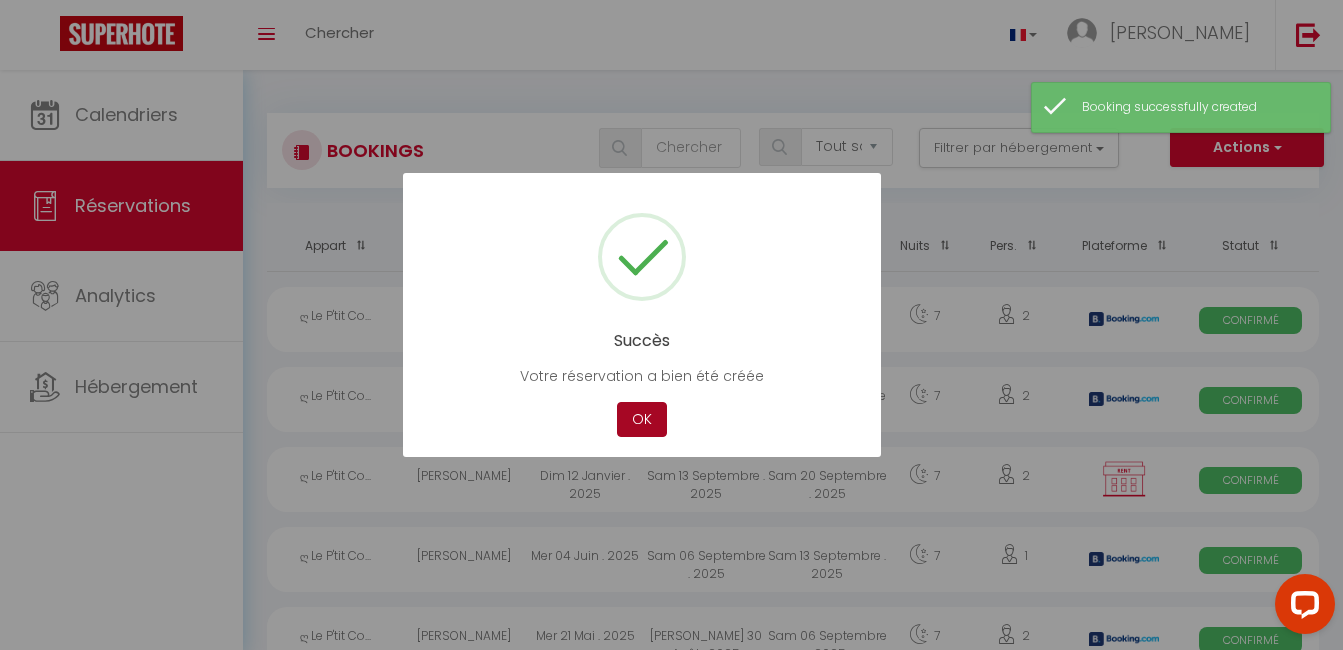 click on "OK" at bounding box center (642, 419) 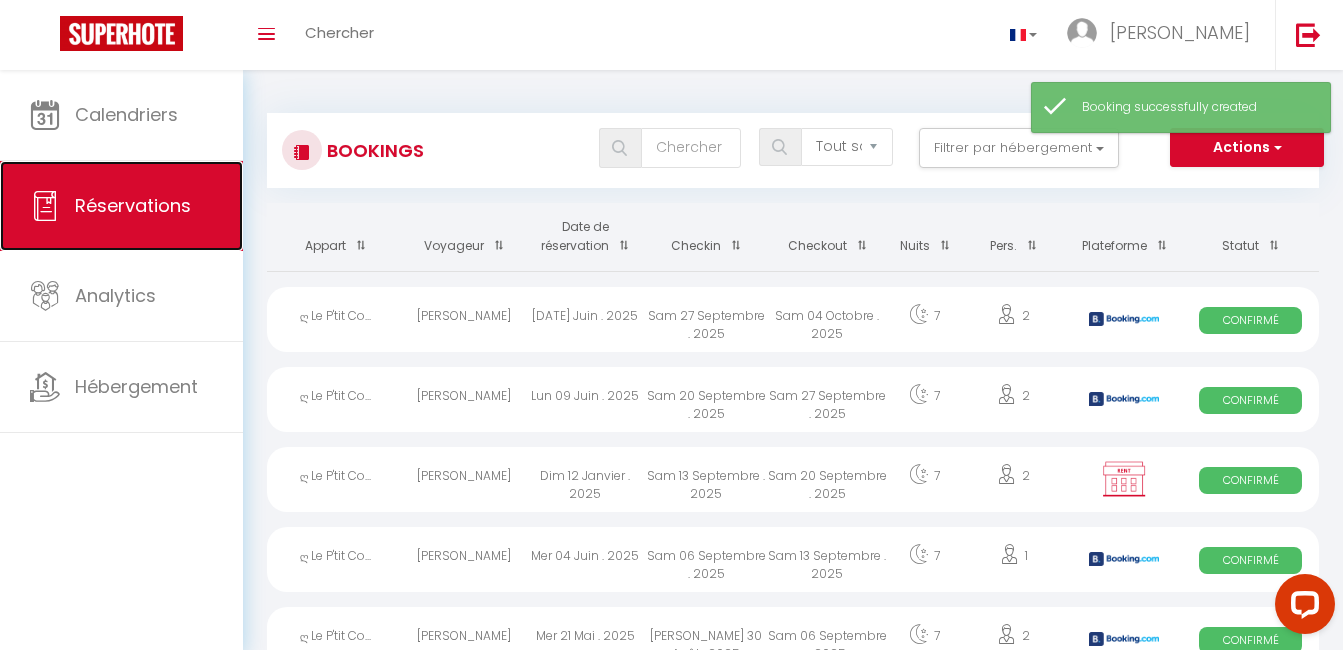 click on "Réservations" at bounding box center (133, 205) 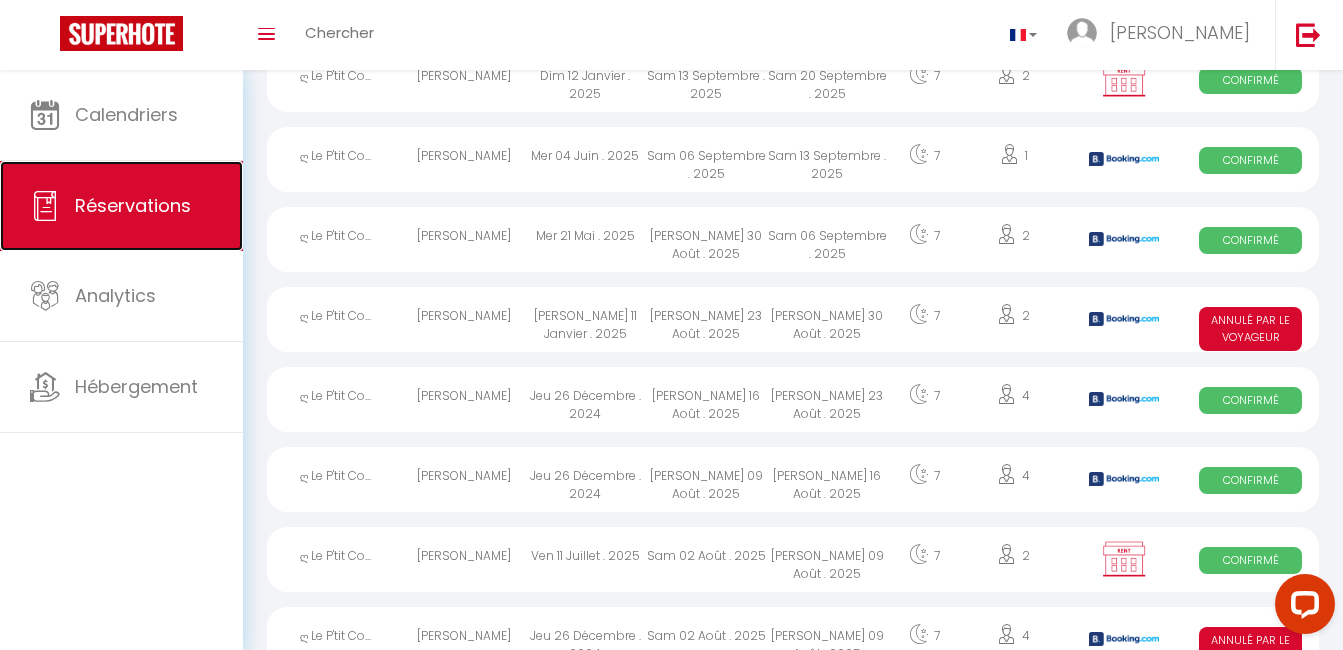 scroll, scrollTop: 500, scrollLeft: 0, axis: vertical 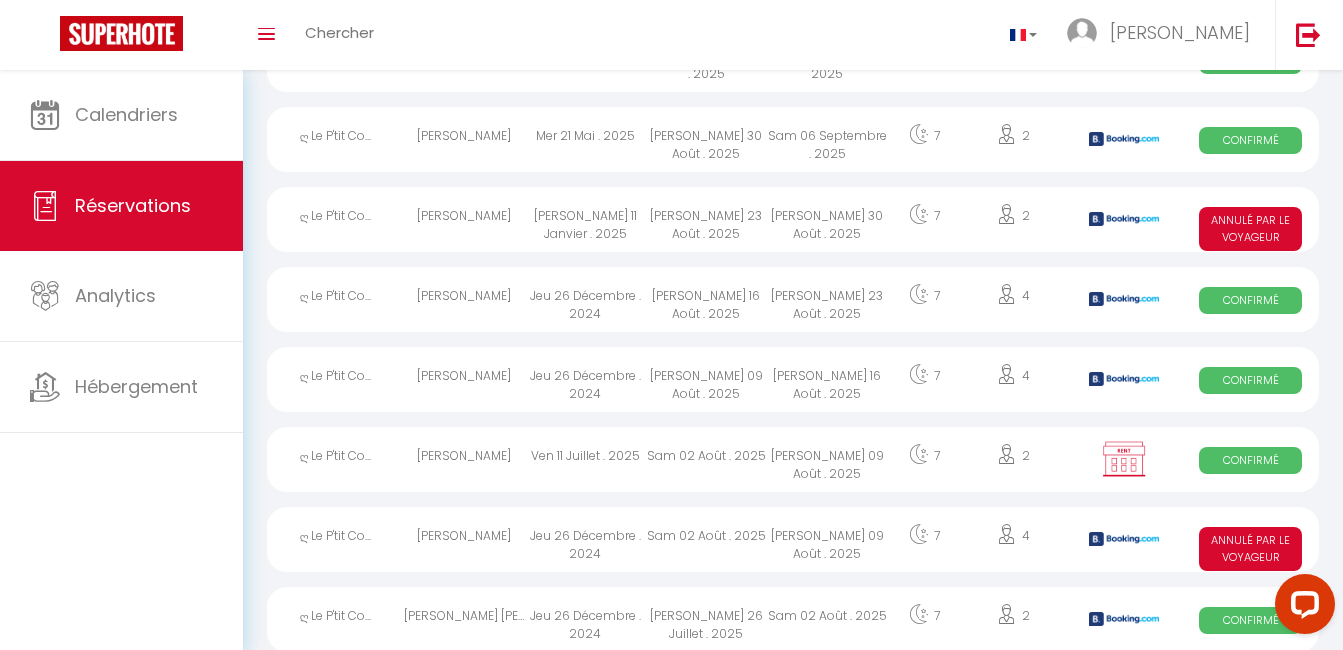 click on "Sam 02 Août . 2025" at bounding box center (706, 459) 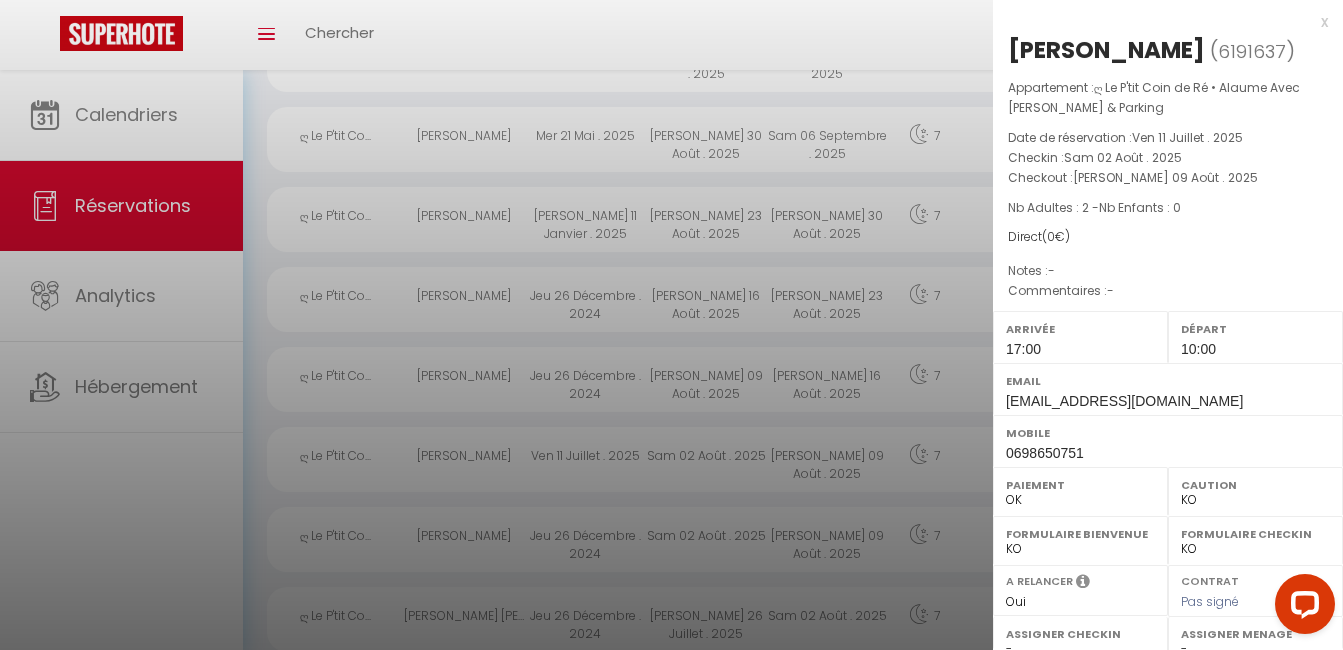 scroll, scrollTop: 300, scrollLeft: 0, axis: vertical 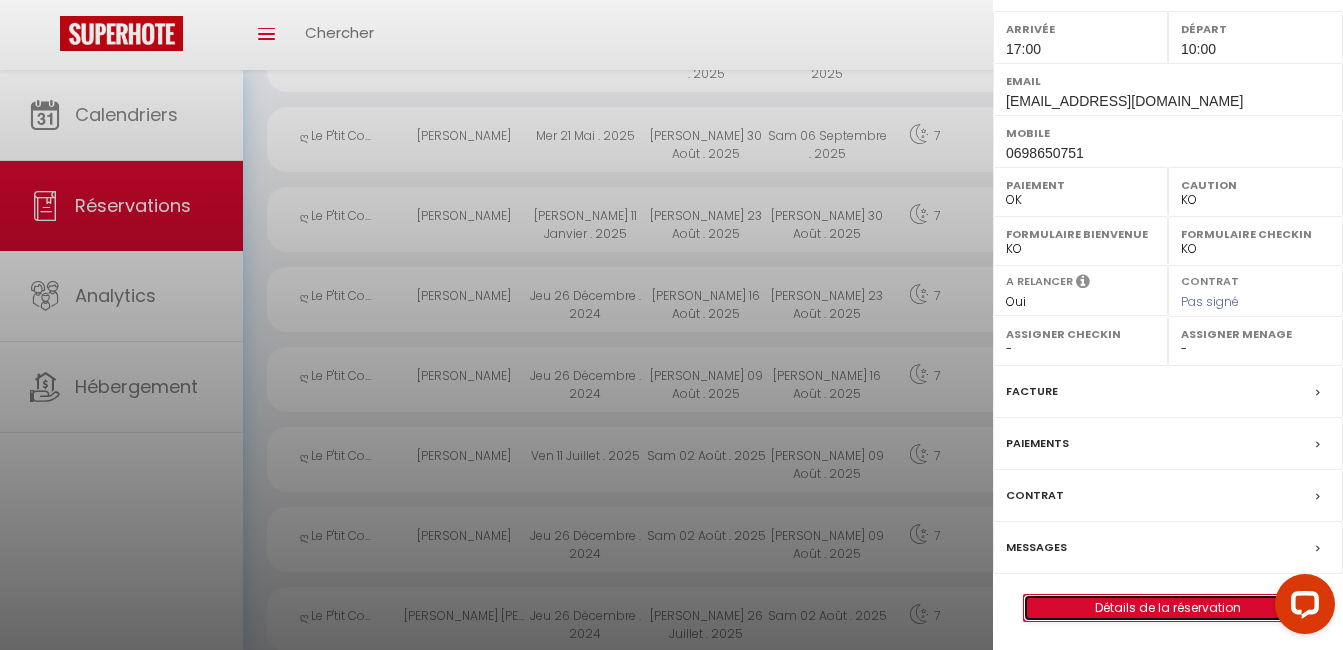 click on "Détails de la réservation" at bounding box center (1168, 608) 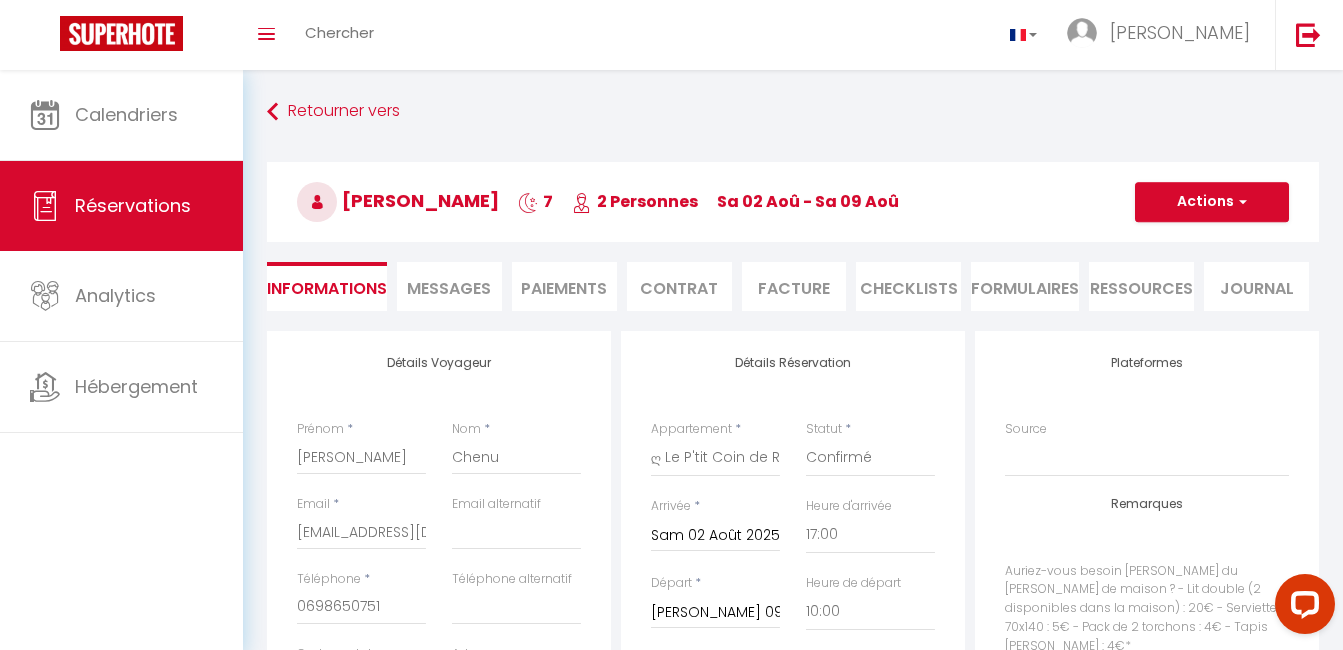 scroll, scrollTop: 200, scrollLeft: 0, axis: vertical 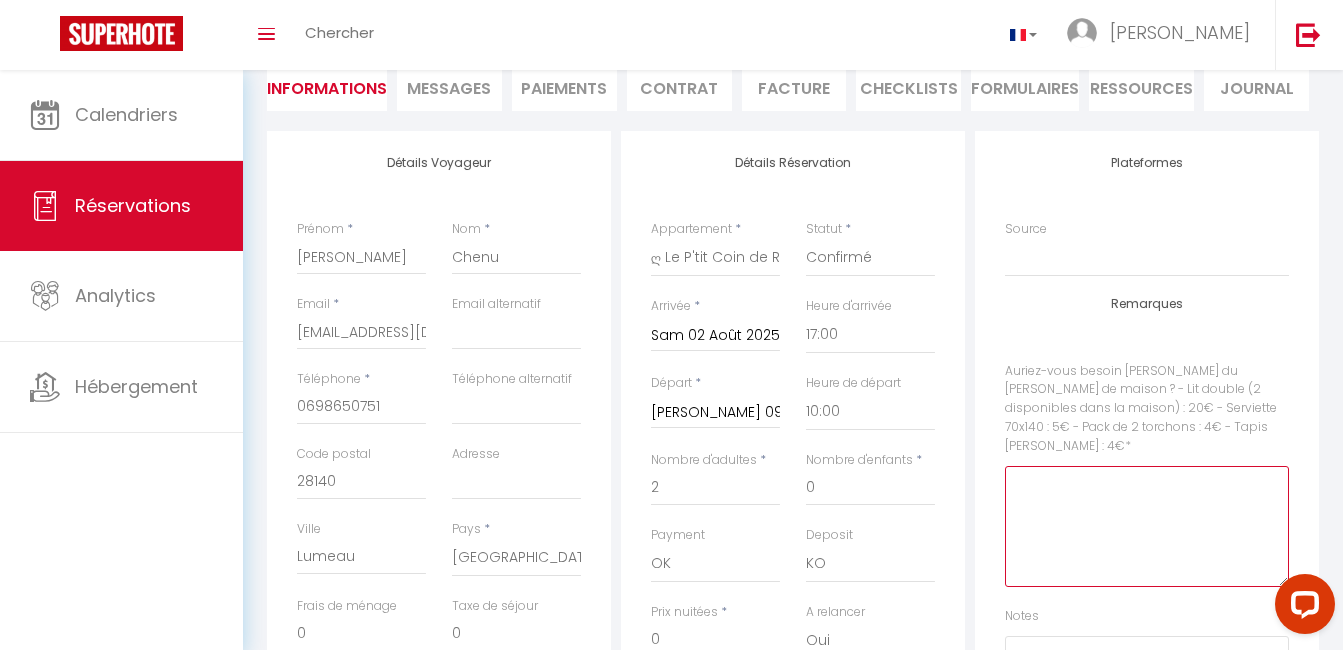 click at bounding box center [1147, 526] 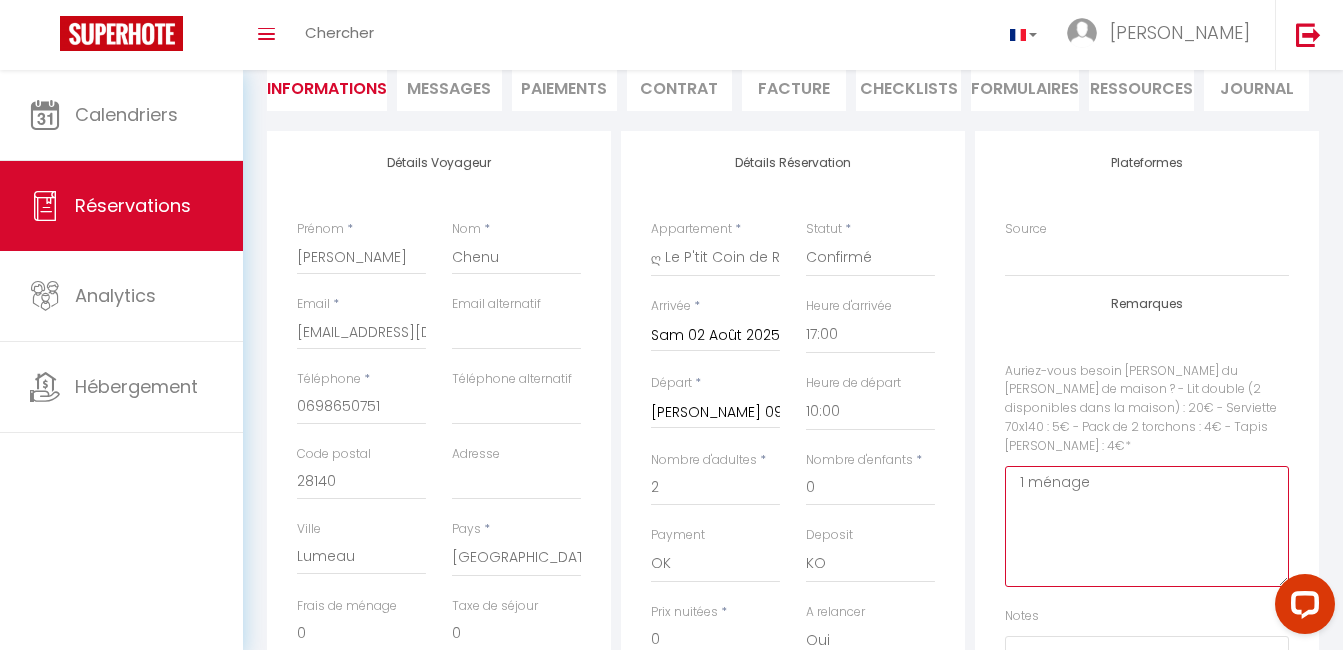 scroll, scrollTop: 2, scrollLeft: 0, axis: vertical 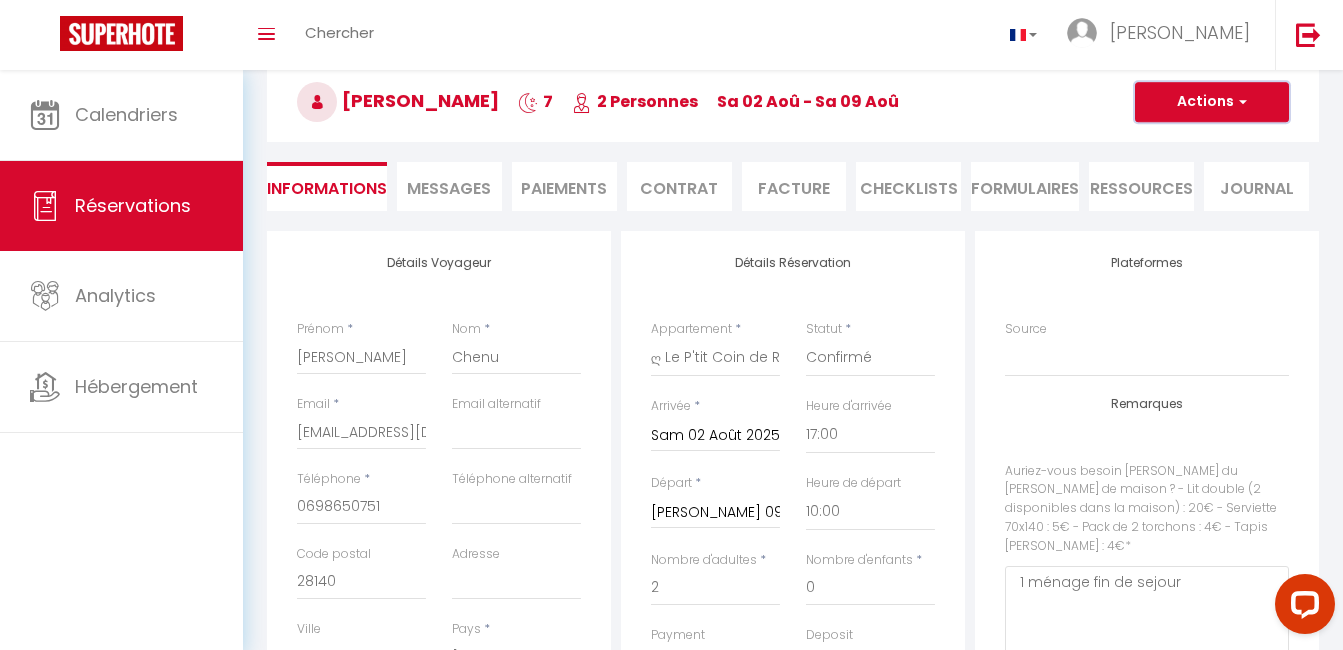 click on "Actions" at bounding box center (1212, 102) 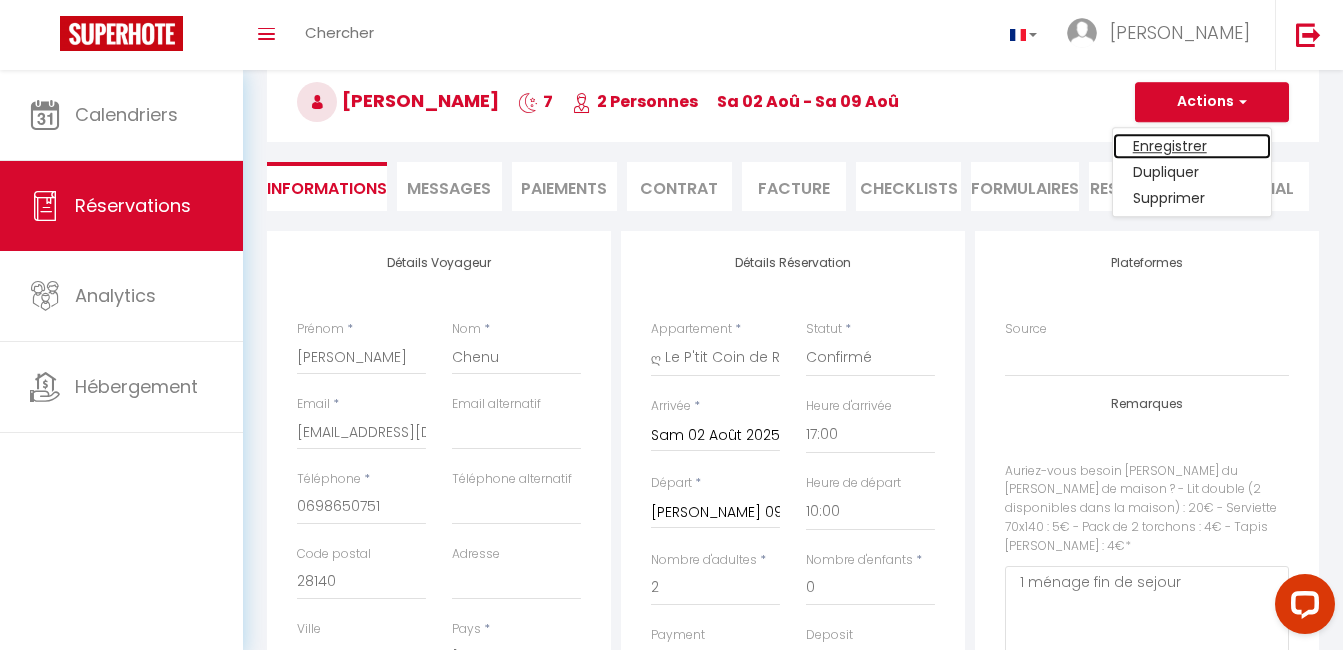 click on "Enregistrer" at bounding box center [1192, 146] 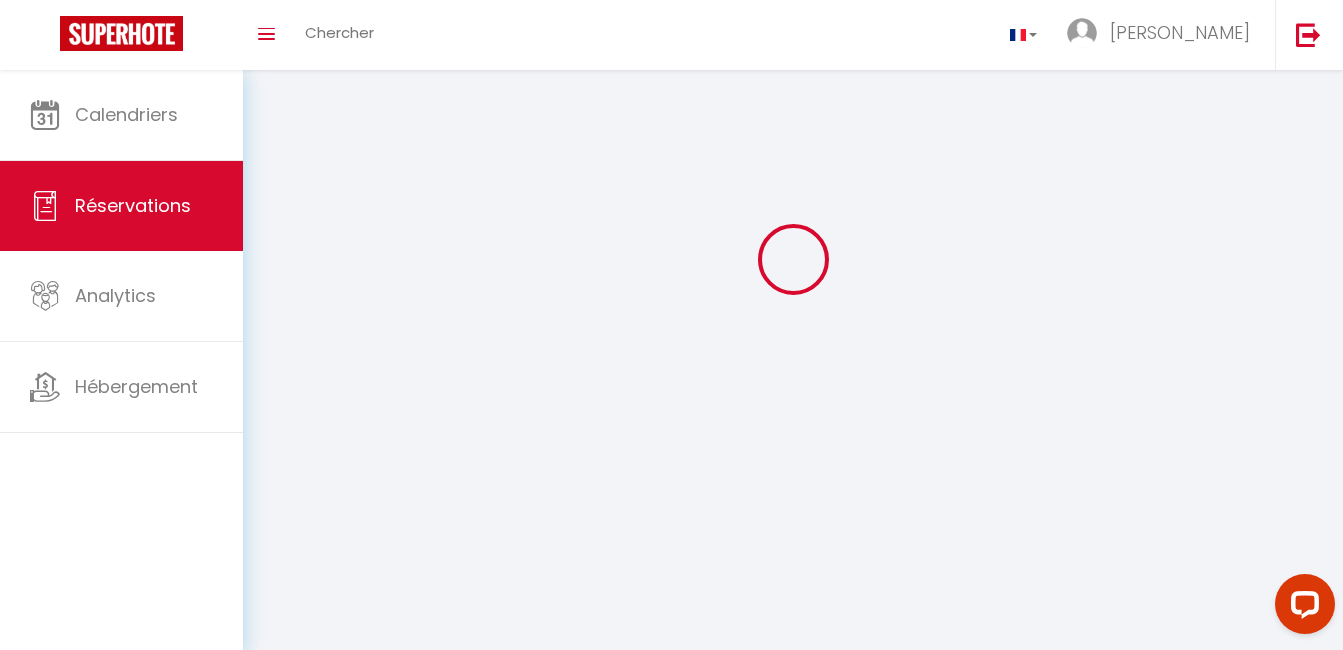 scroll, scrollTop: 70, scrollLeft: 0, axis: vertical 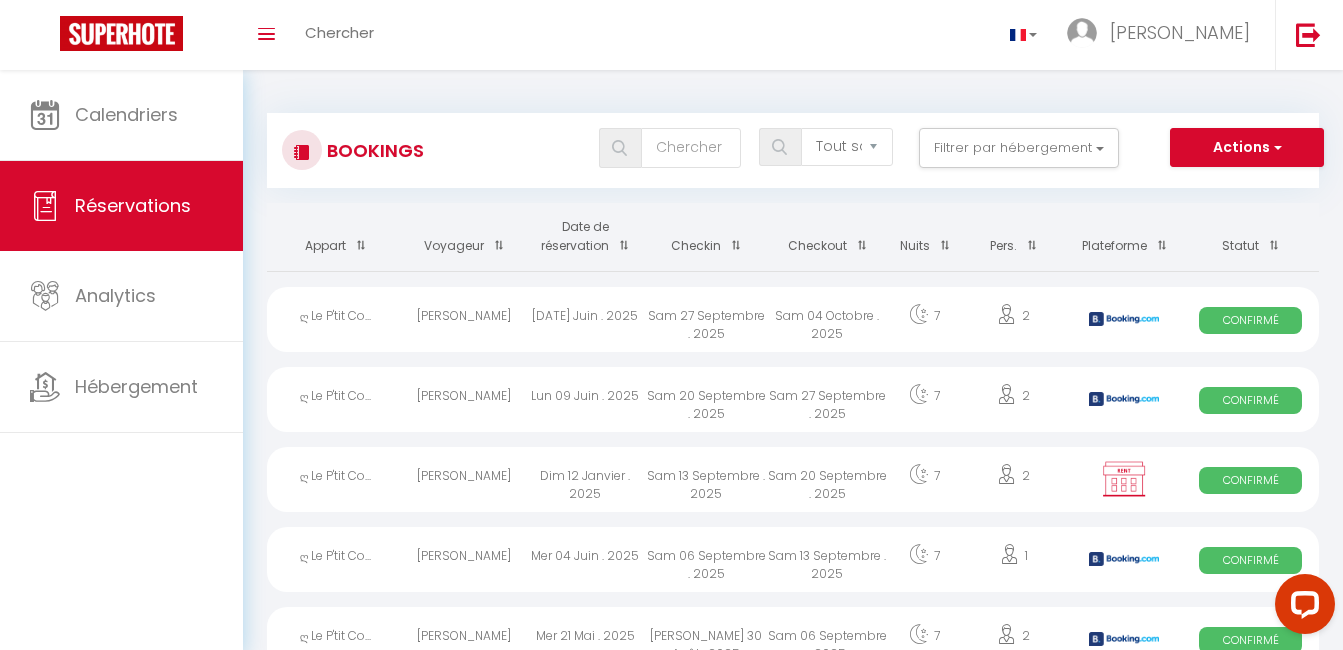 click at bounding box center (731, 245) 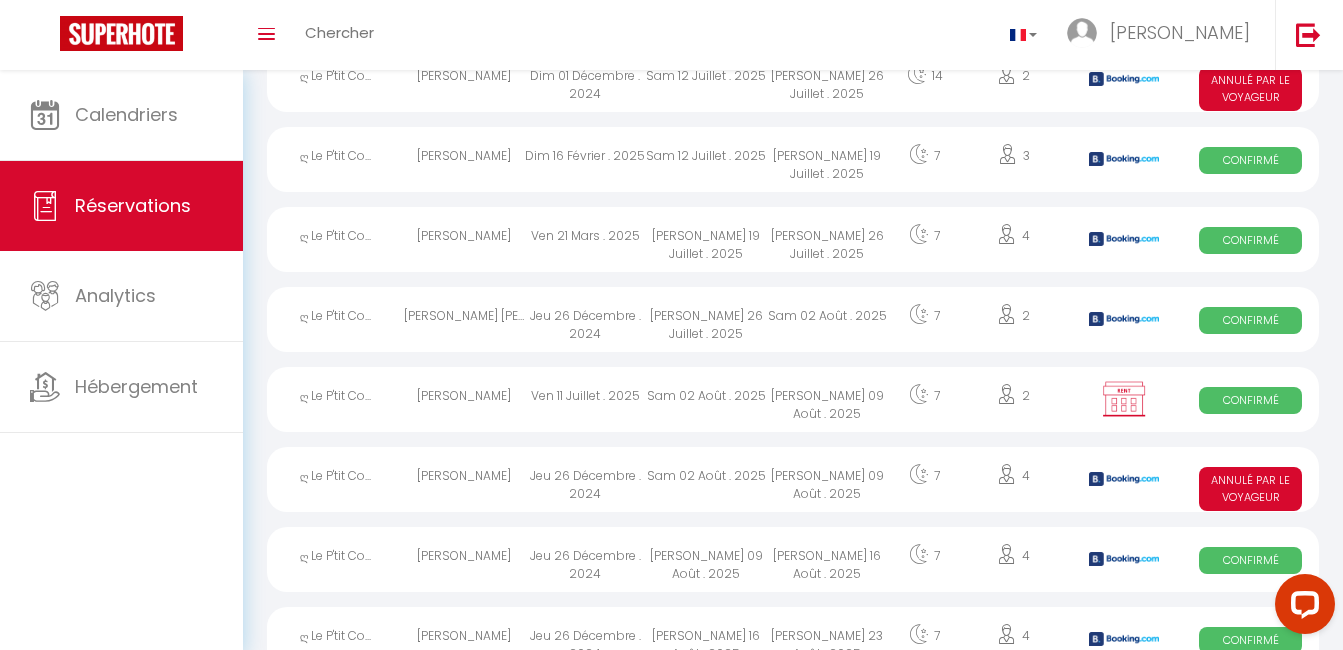 scroll, scrollTop: 1300, scrollLeft: 0, axis: vertical 